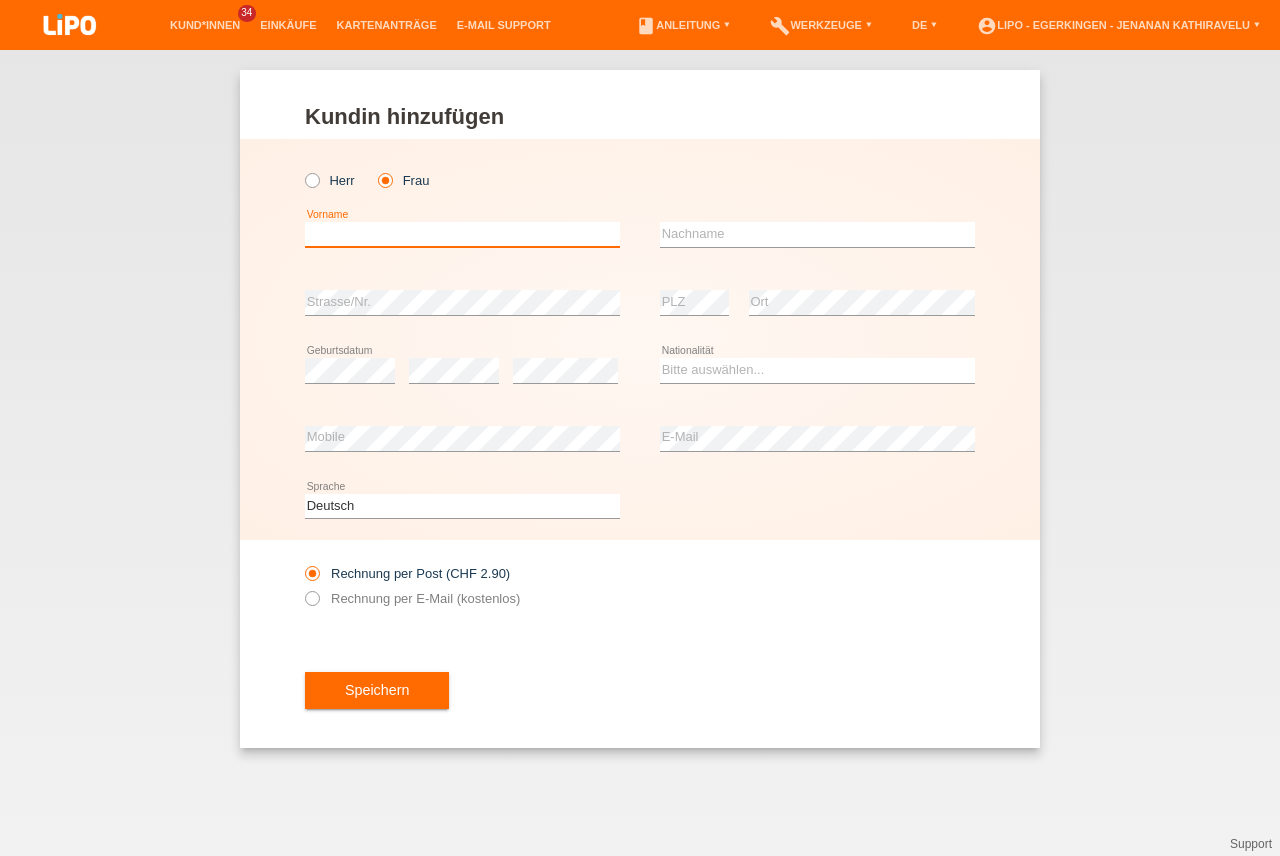 click at bounding box center [462, 234] 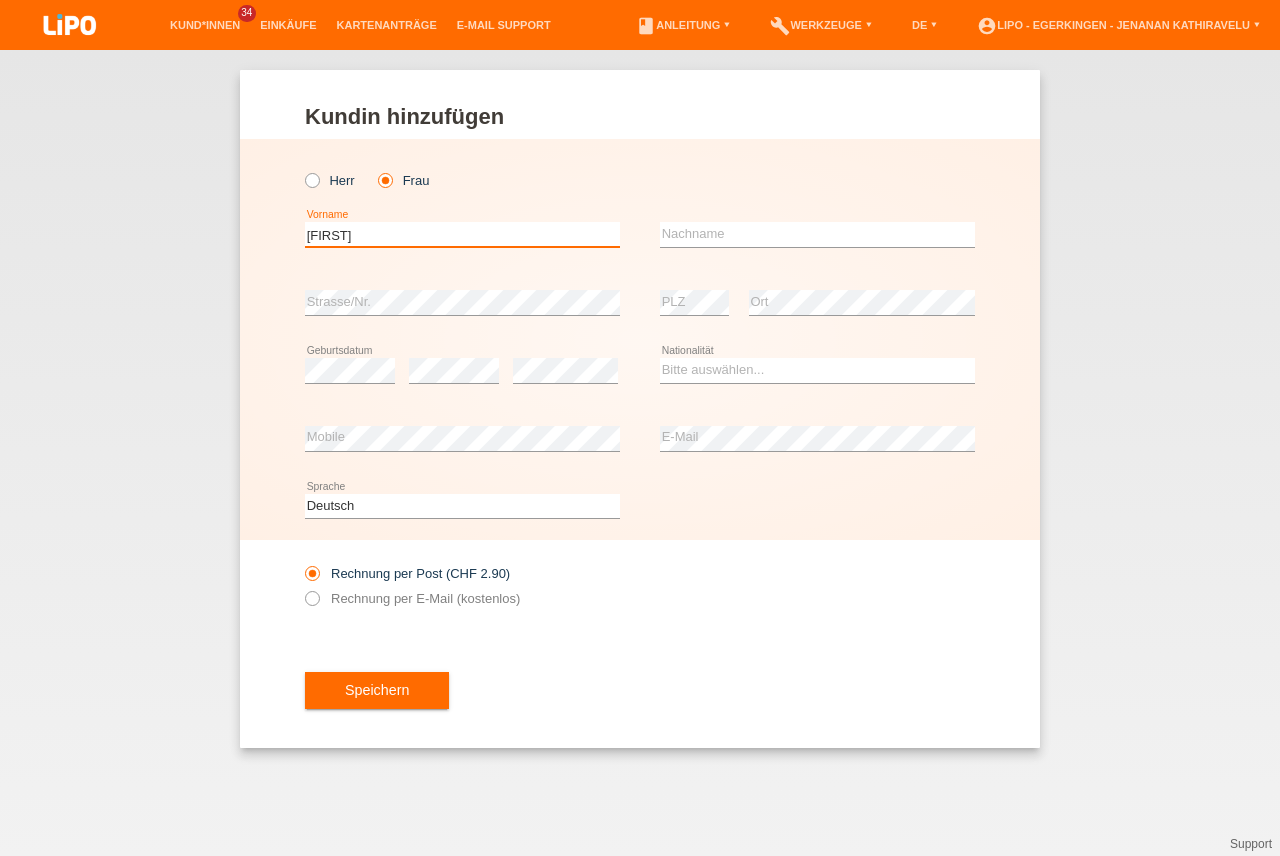 type on "[FIRST]" 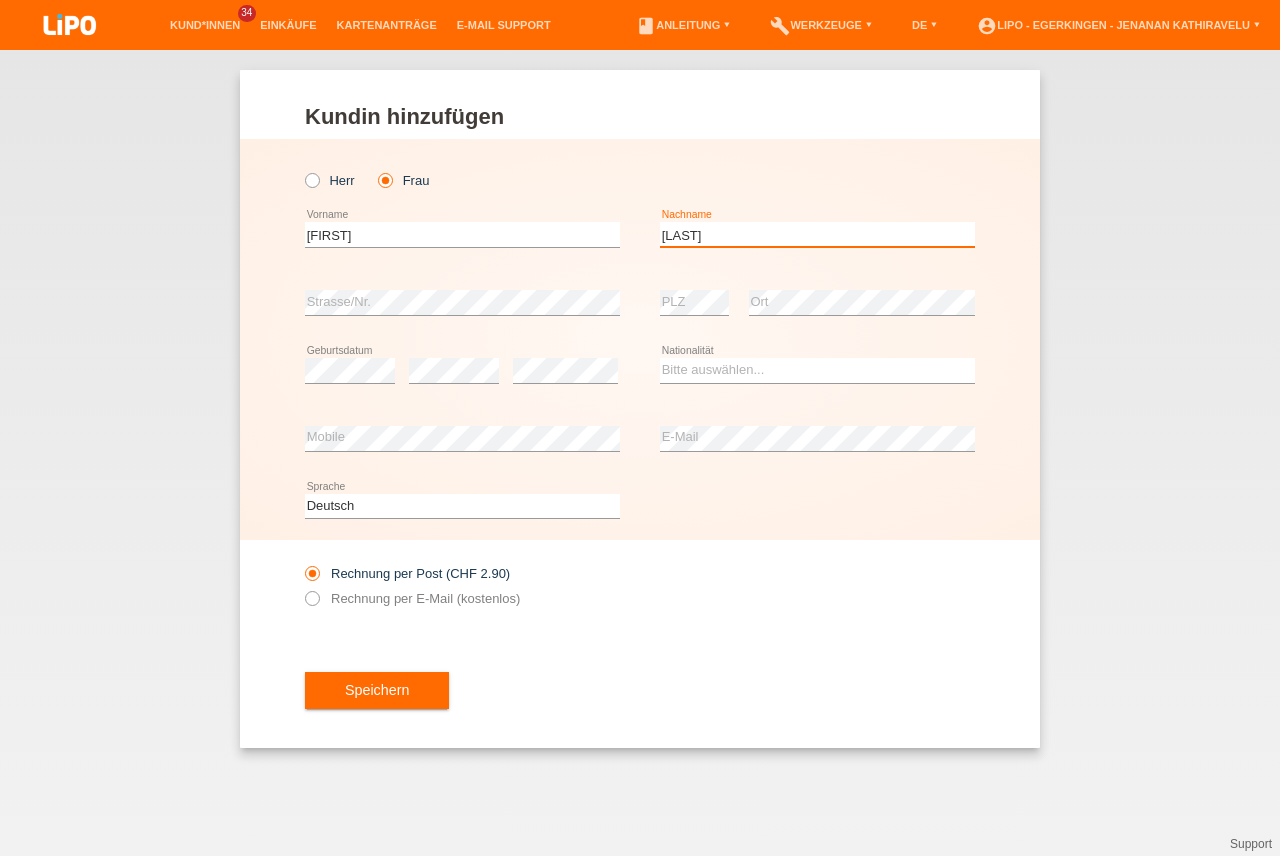 type on "[LAST]-[LAST]" 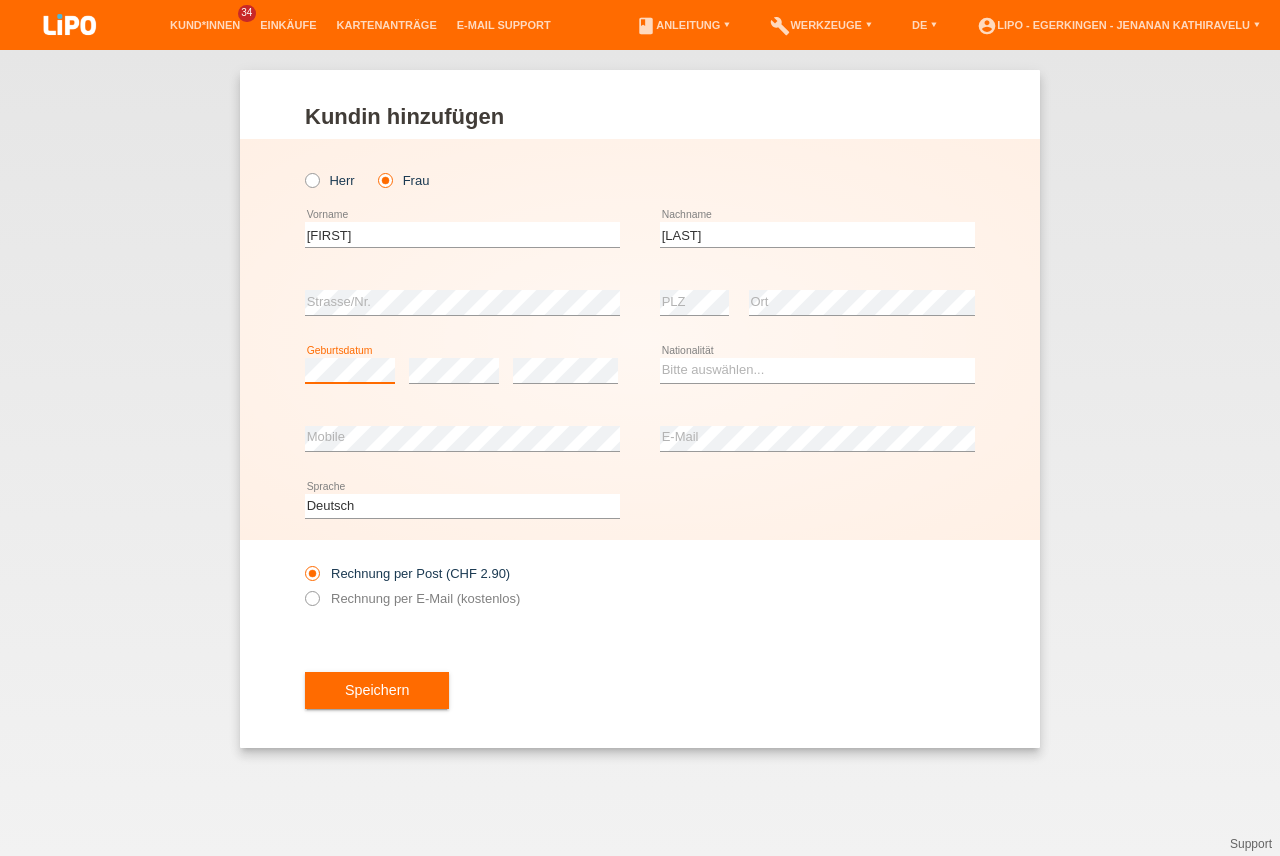 scroll, scrollTop: 0, scrollLeft: 0, axis: both 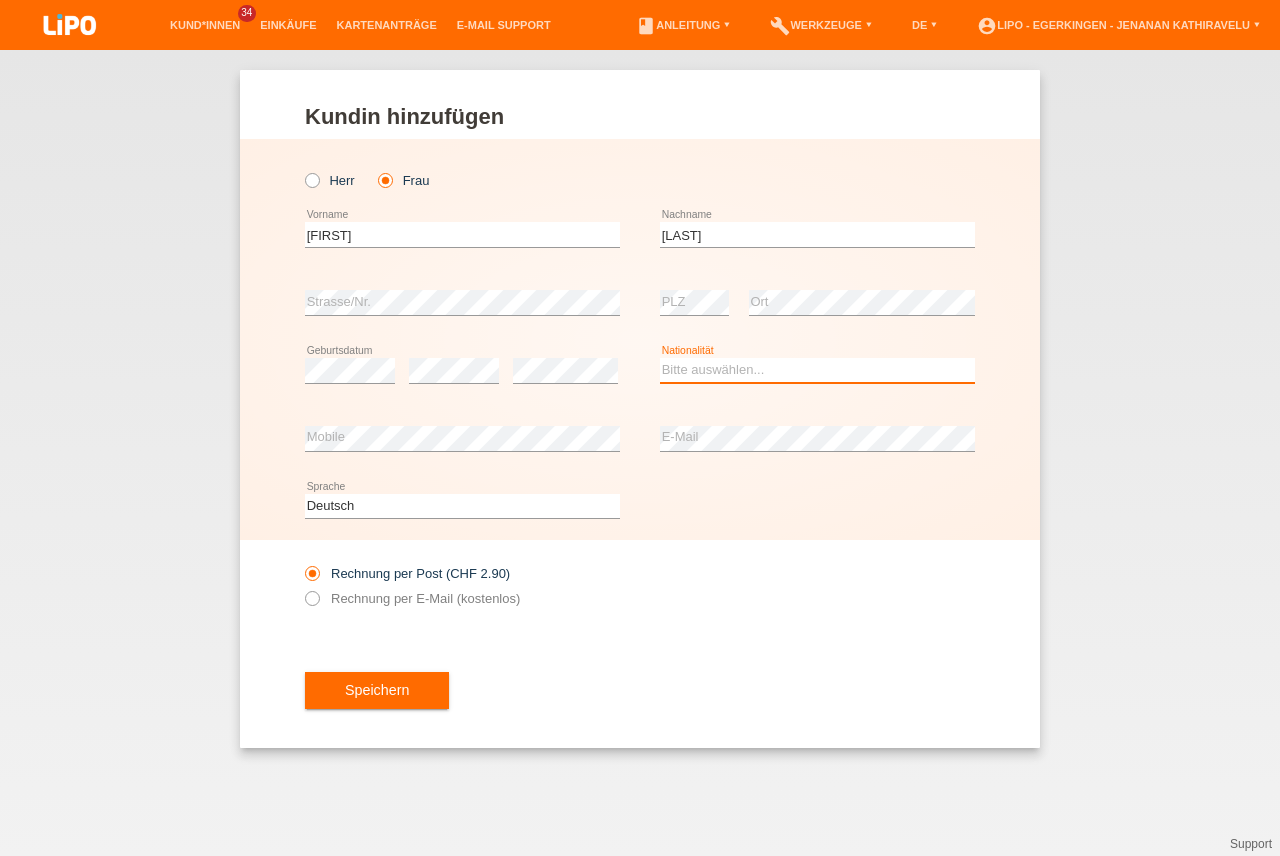 click on "Bitte auswählen...
Schweiz
Deutschland
Liechtenstein
Österreich
------------
Afghanistan
Ägypten
Åland
Albanien
Algerien" at bounding box center (817, 370) 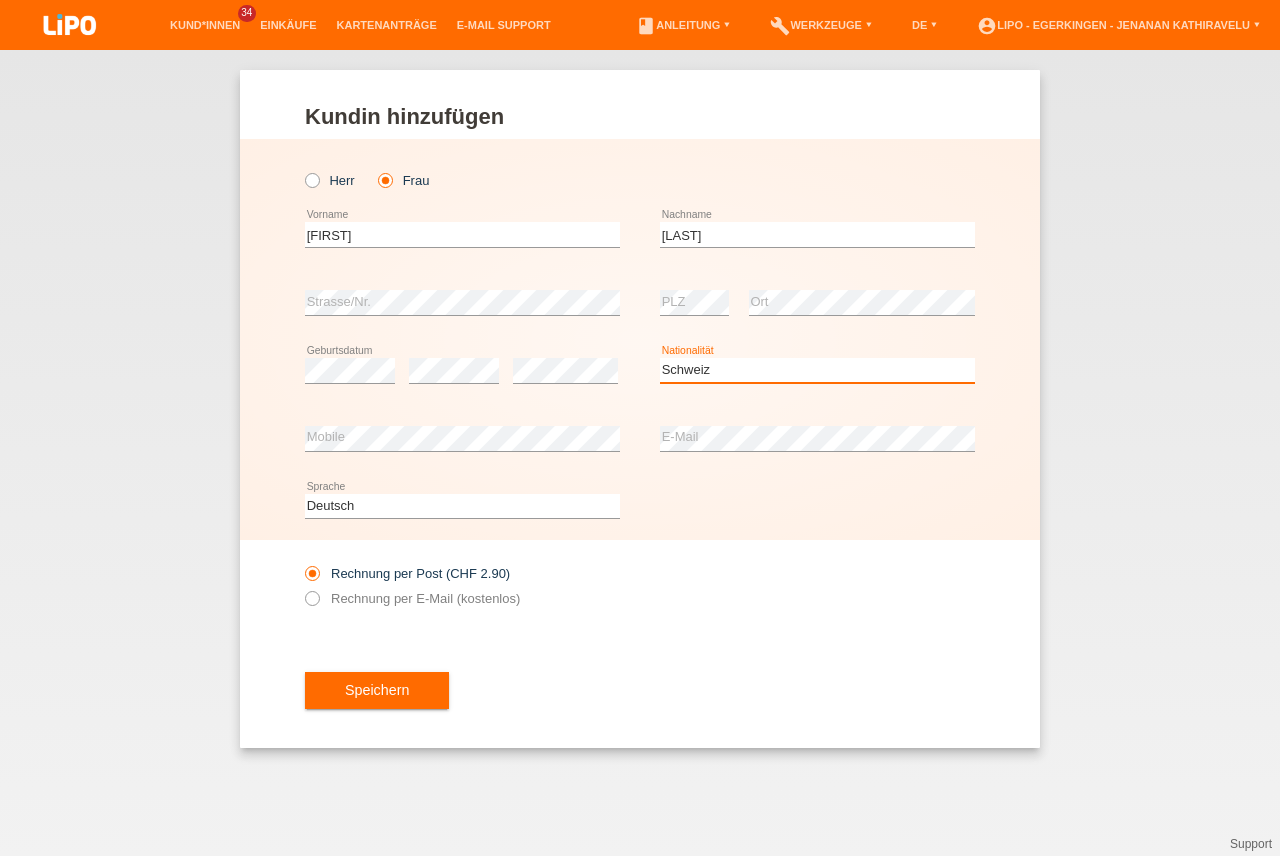 click on "Schweiz" at bounding box center [0, 0] 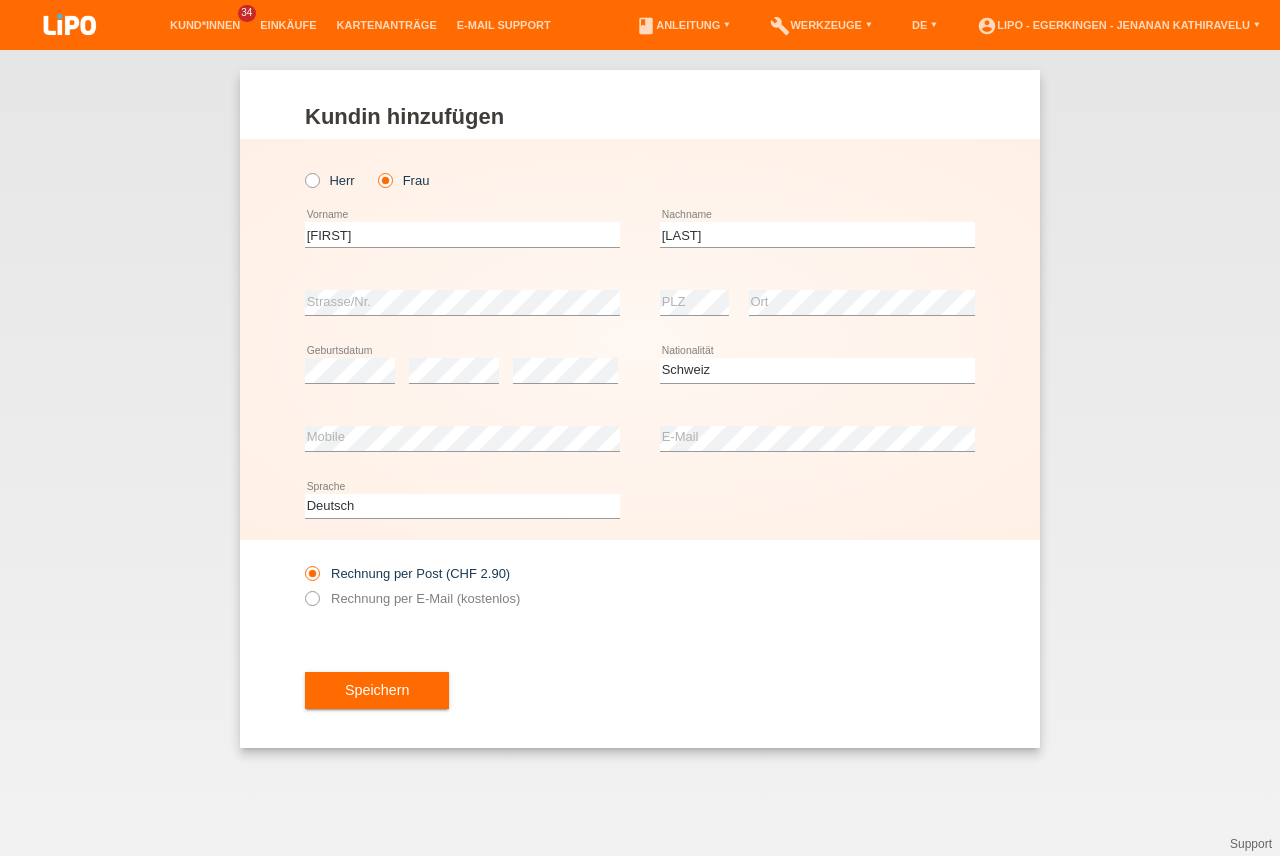 click on "Kund*in hinzufügen
Kunde hinzufügen
Kundin hinzufügen
Herr
Frau
Alice error Vorname C" at bounding box center (640, 453) 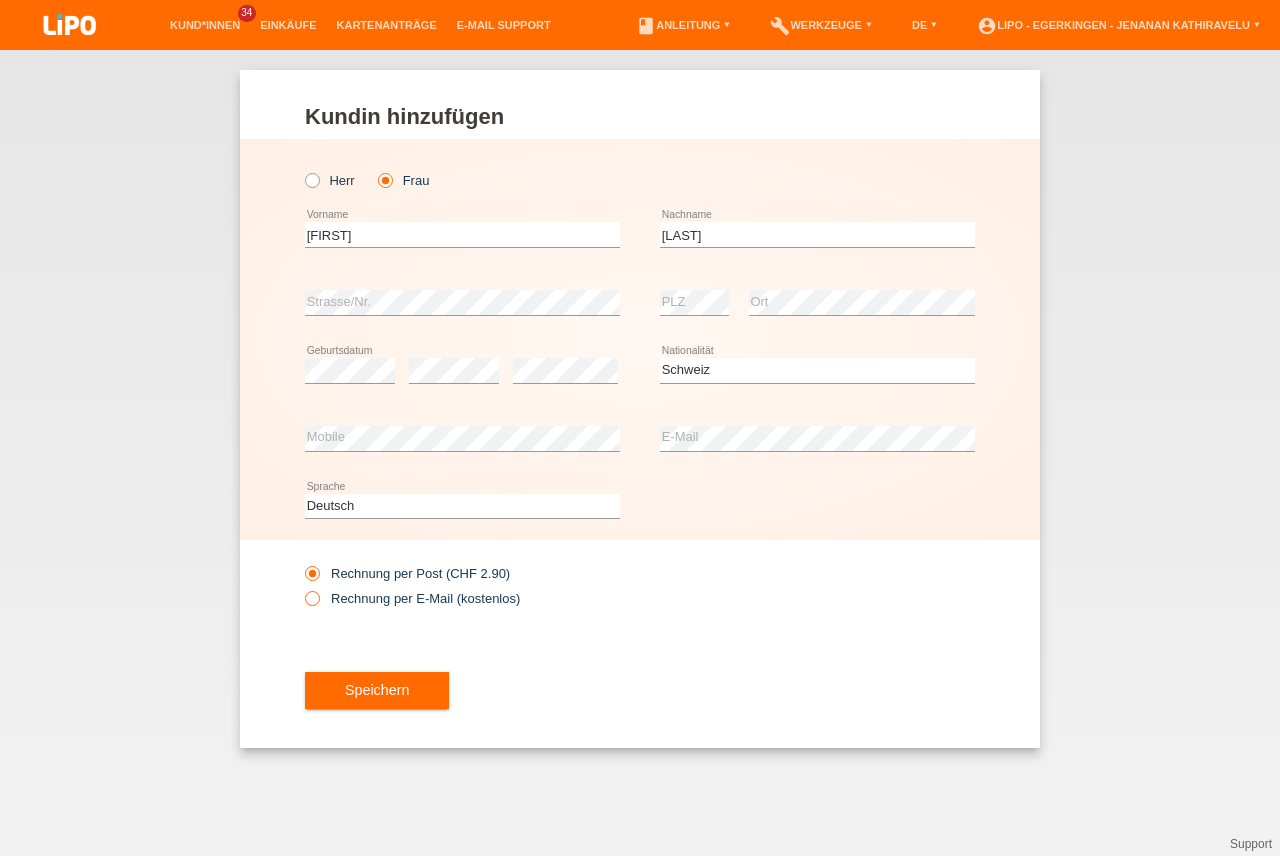 click on "Rechnung per E-Mail                                                                                            (kostenlos)" at bounding box center [412, 598] 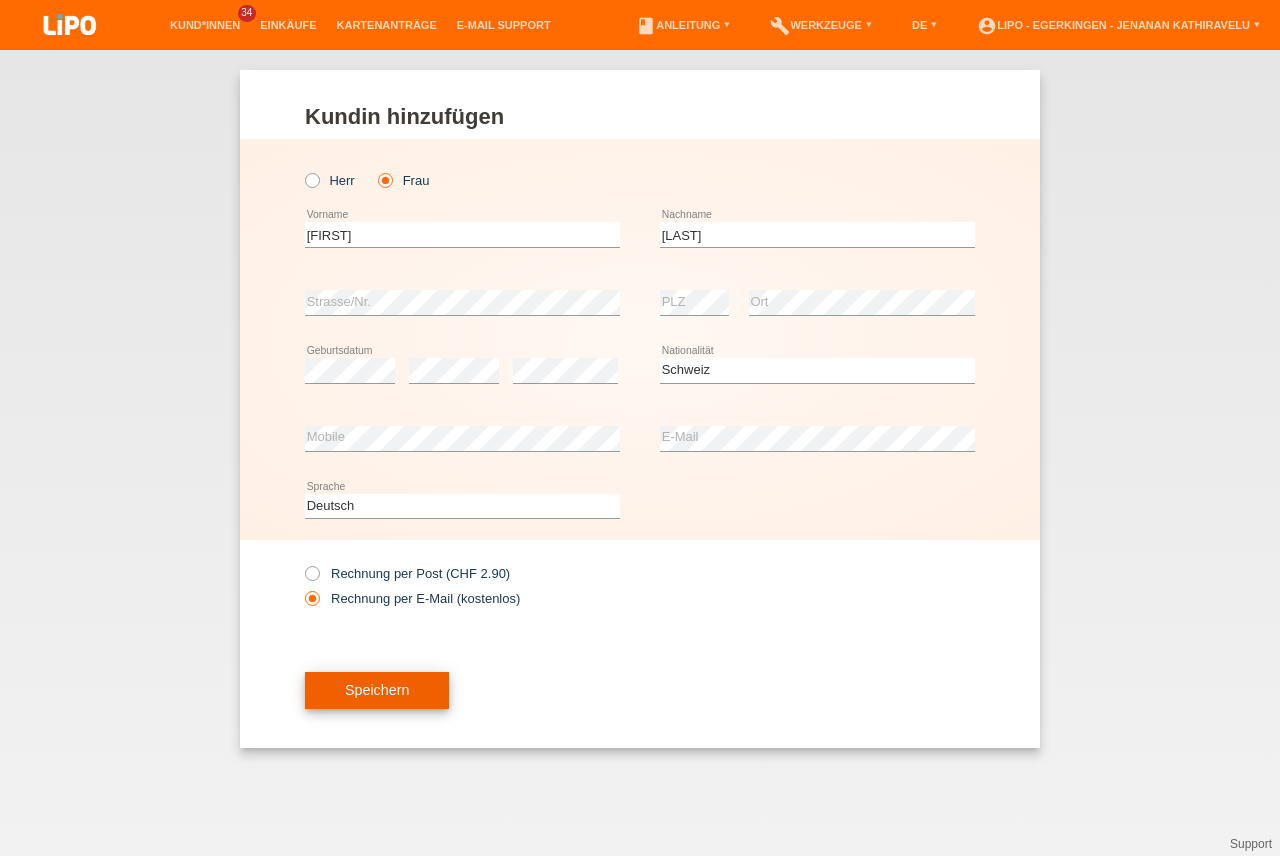 click on "Speichern" at bounding box center [377, 691] 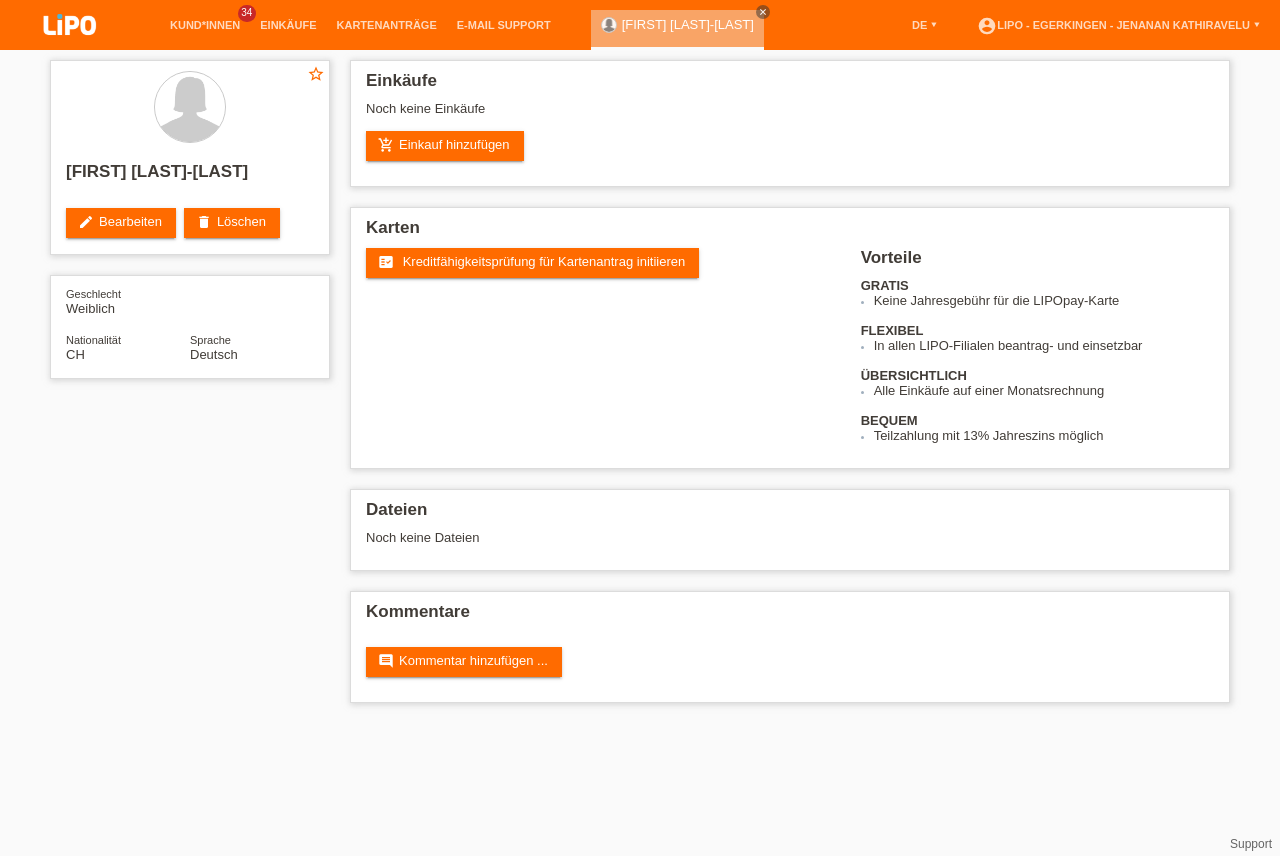 click on "fact_check
Kreditfähigkeitsprüfung für Kartenantrag initiieren" at bounding box center (532, 263) 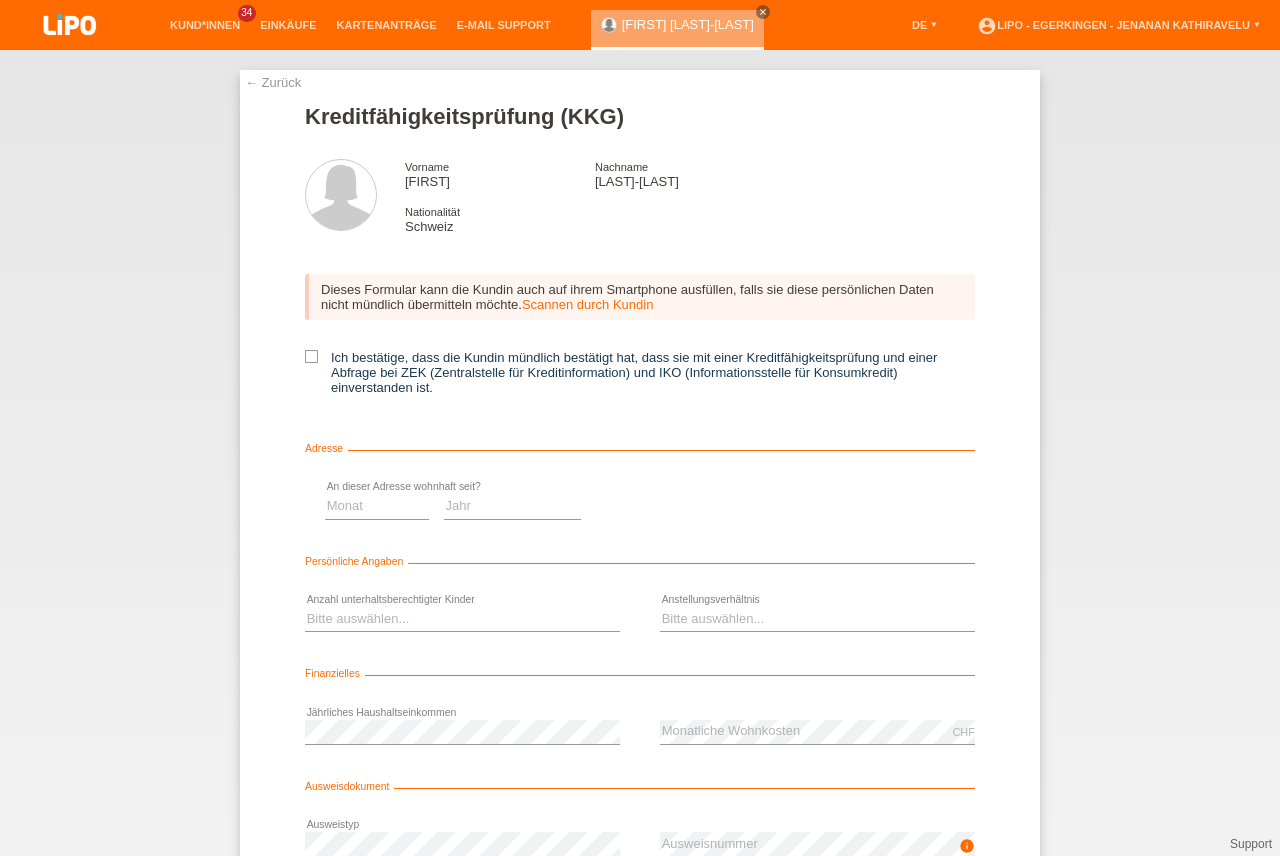 click on "Dieses Formular kann die Kundin auch auf ihrem Smartphone ausfüllen, falls sie diese persönlichen Daten nicht mündlich übermitteln möchte.  Scannen durch Kundin
Ich bestätige, dass die Kundin mündlich bestätigt hat, dass sie mit einer Kreditfähigkeitsprüfung und einer Abfrage bei ZEK (Zentralstelle für Kreditinformation) und IKO (Informationsstelle für Konsumkredit) einverstanden ist." at bounding box center [640, 341] 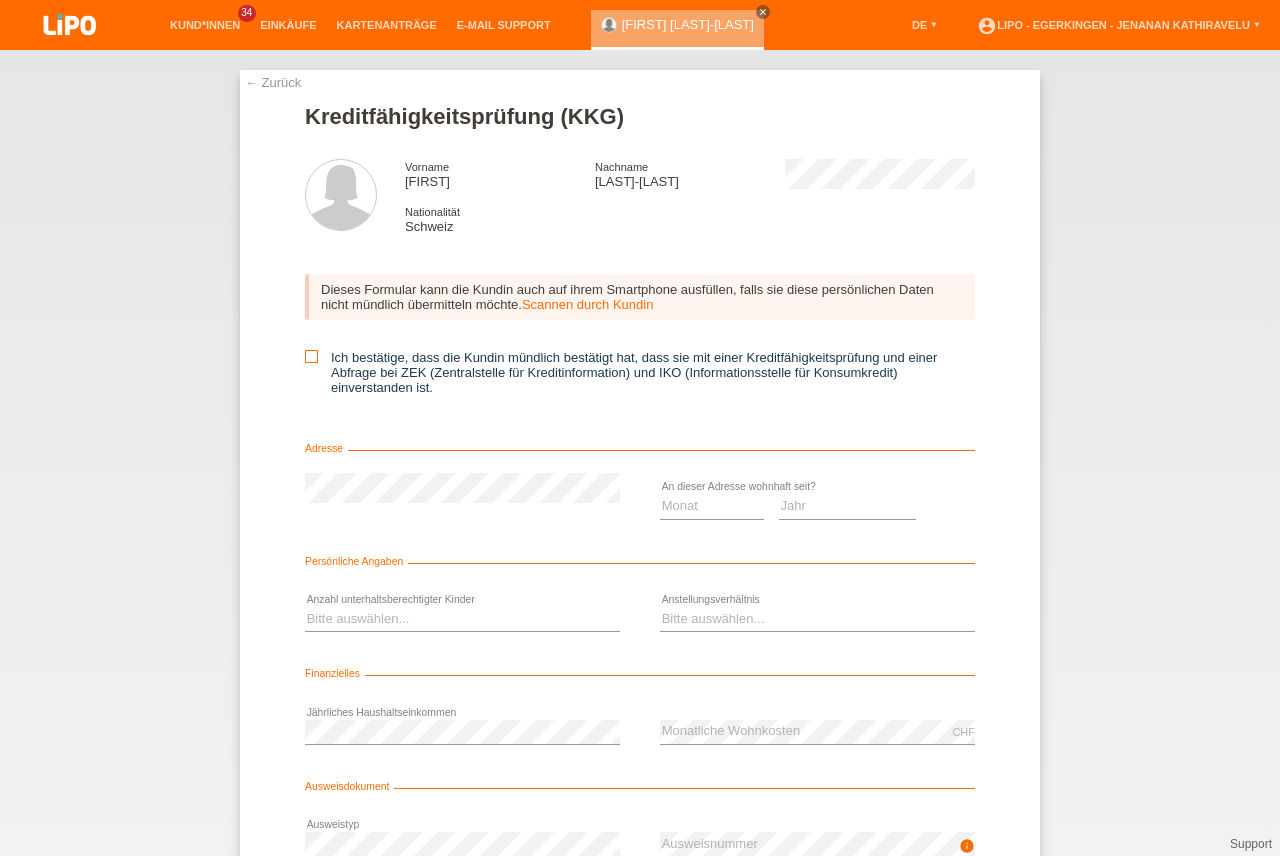 click at bounding box center [311, 356] 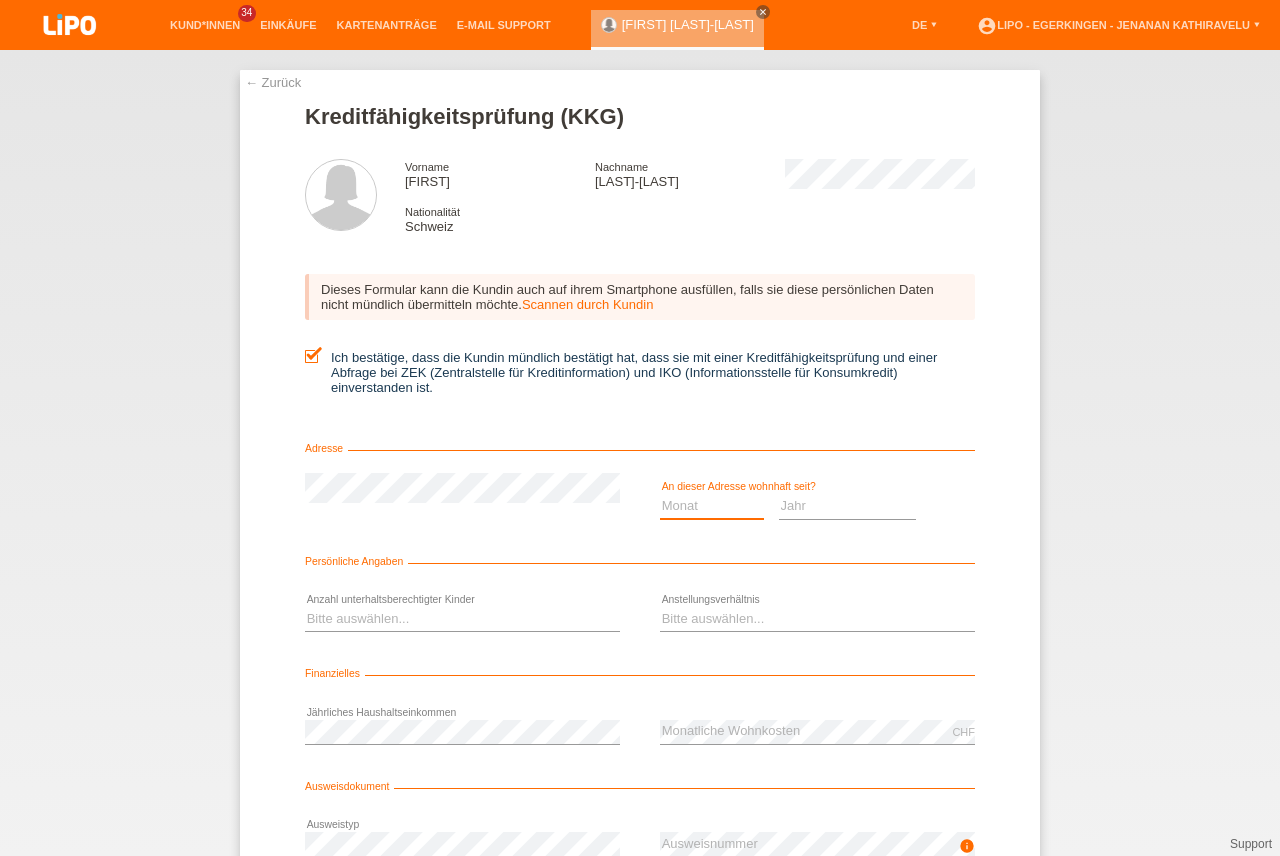 click on "Monat
01
02
03
04
05
06
07
08
09
10" at bounding box center (712, 506) 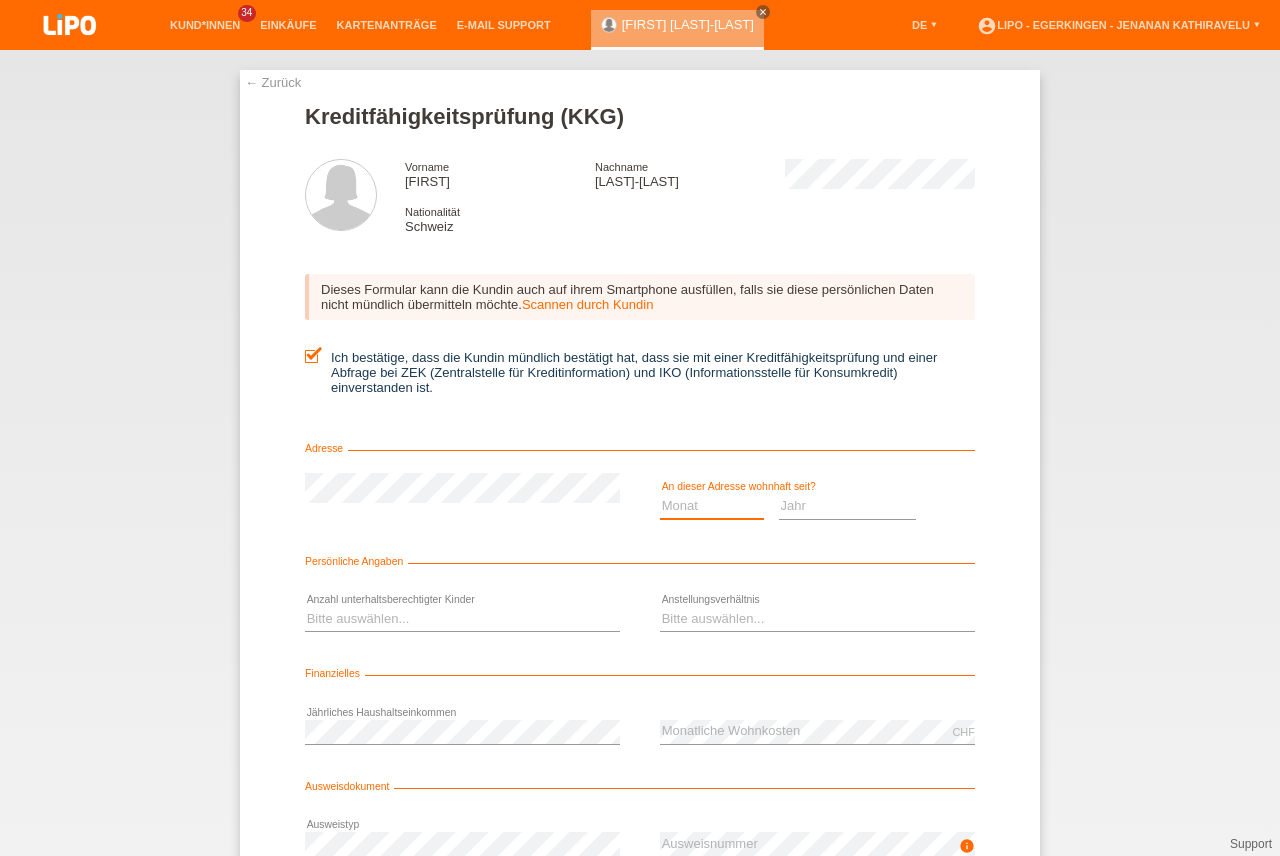 select on "04" 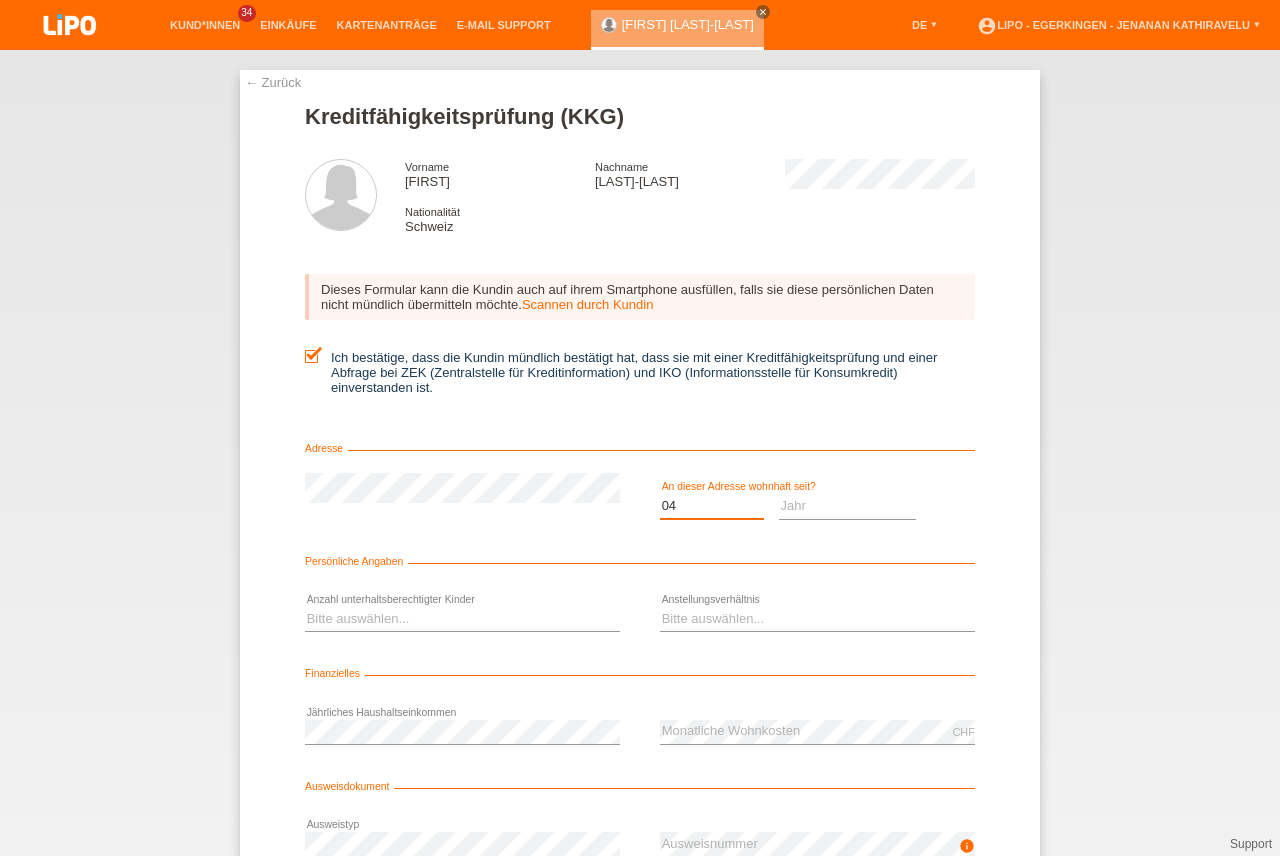 click on "04" at bounding box center (0, 0) 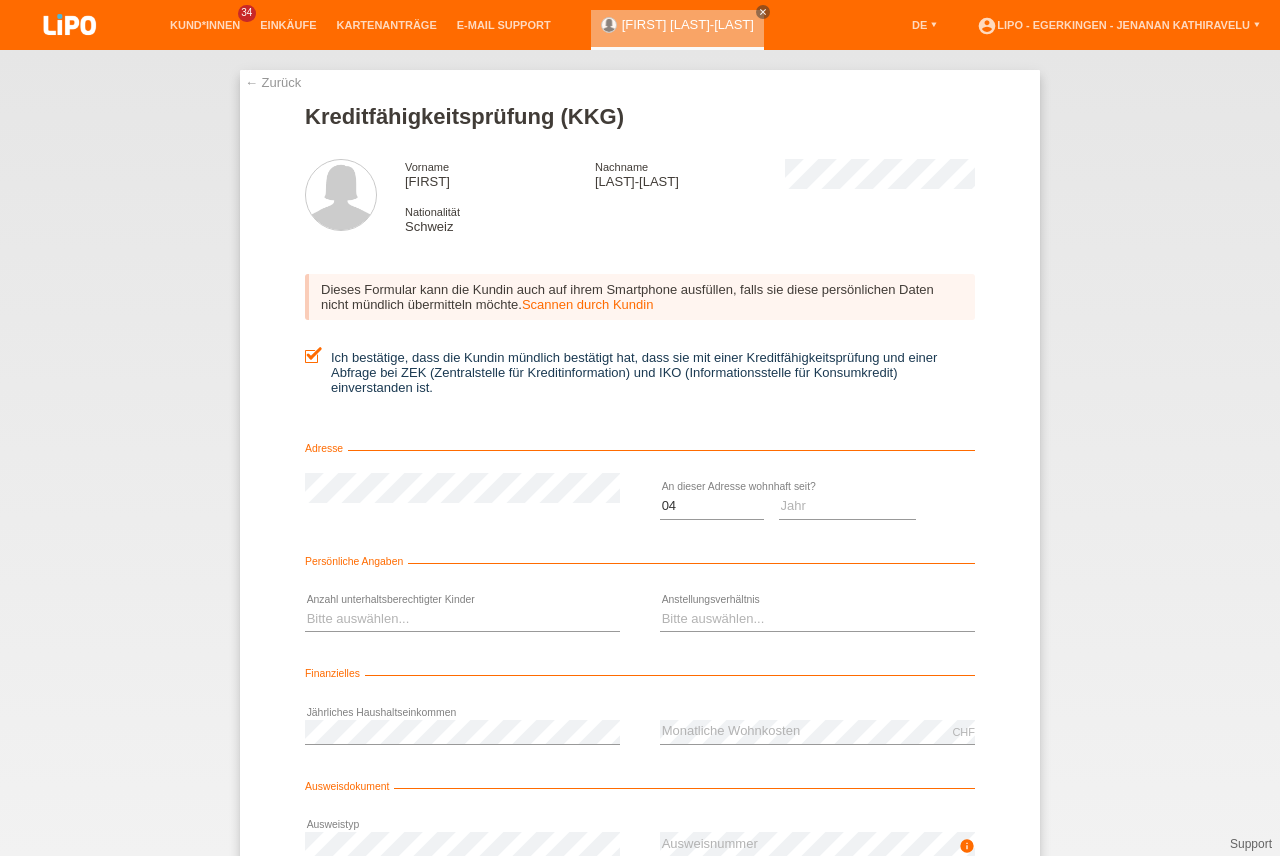 click on "Bitte auswählen...
0
1
2
3
4
5
6
7
8
9" at bounding box center (462, 619) 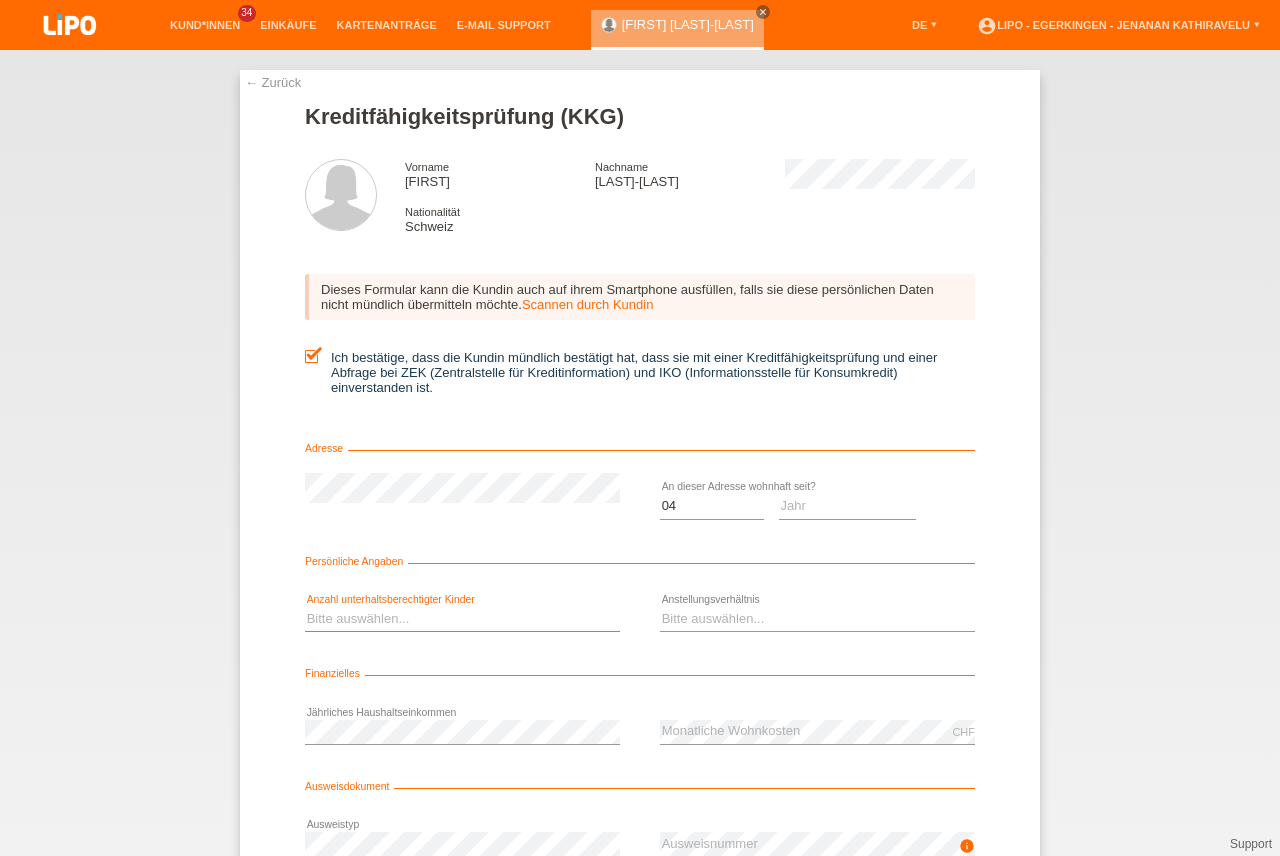 click on "Bitte auswählen...
0
1
2
3
4
5
6
7
8
9" at bounding box center [462, 619] 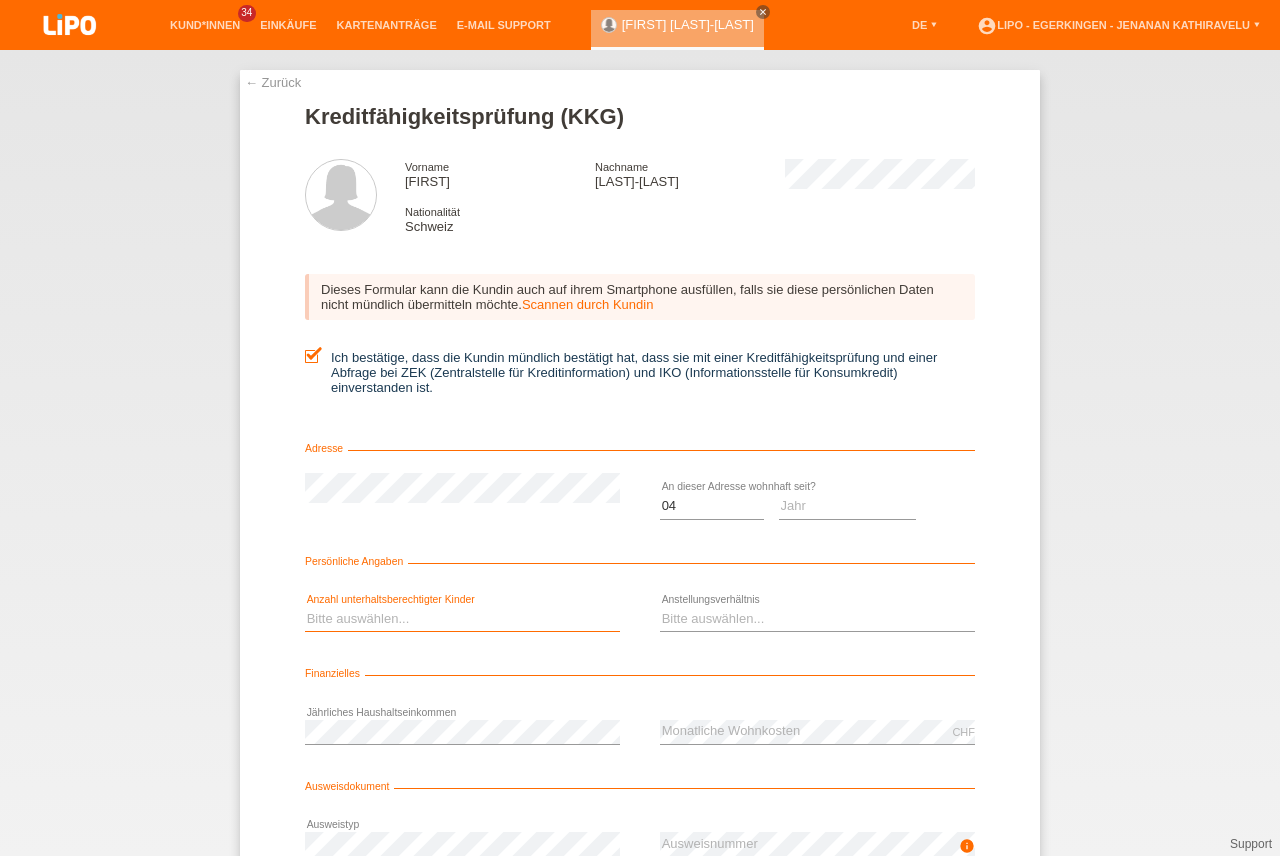 select on "0" 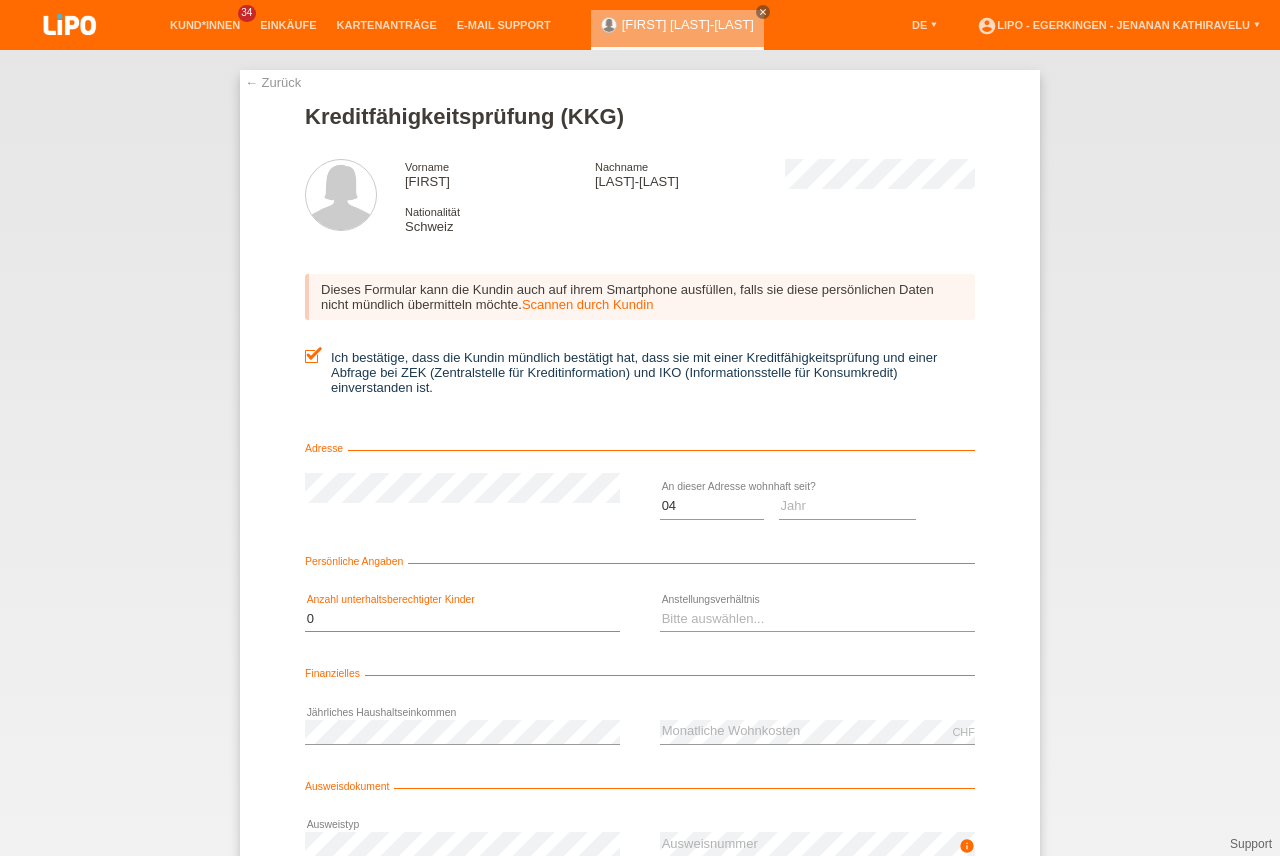 click on "0" at bounding box center (0, 0) 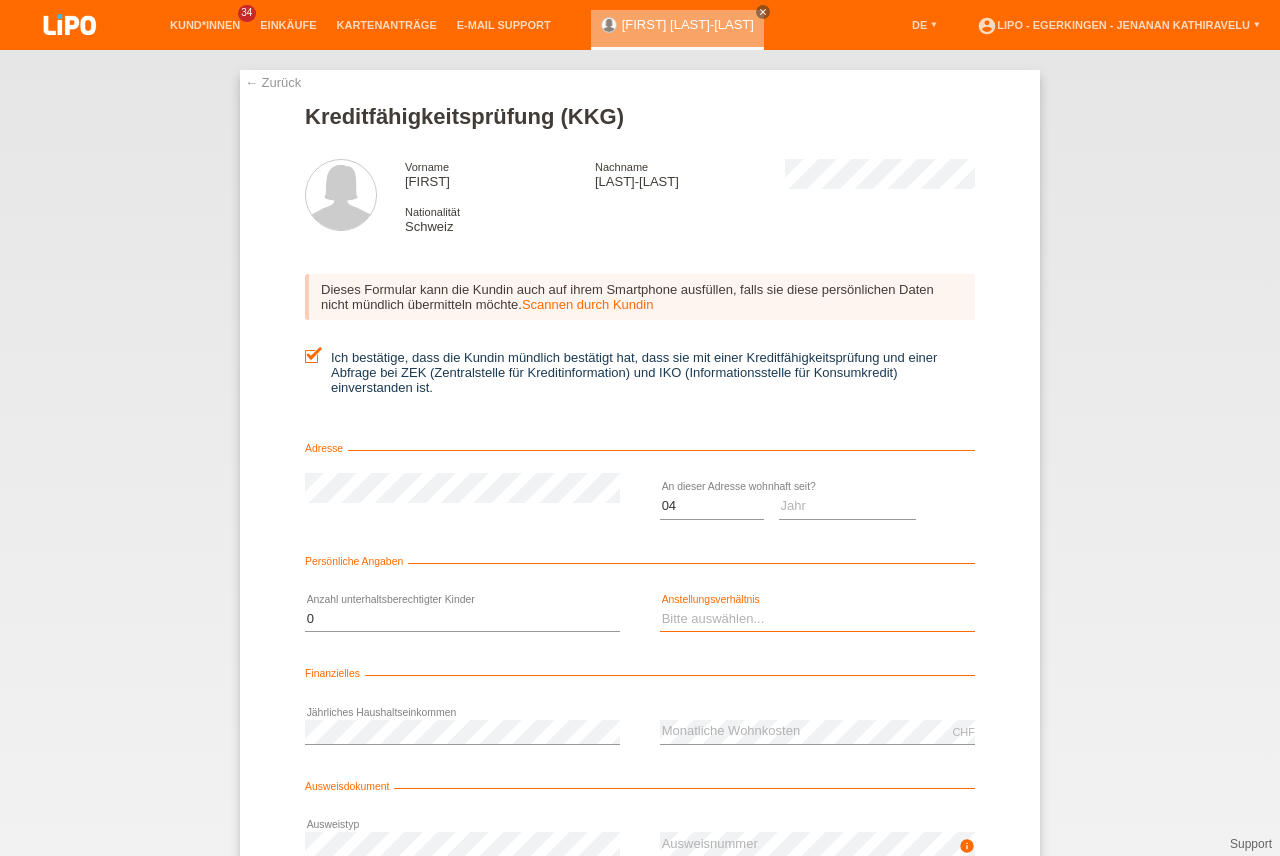 click on "Bitte auswählen...
Unbefristet
Befristet
Lehrling/Student
Pensioniert
Nicht arbeitstätig
Hausfrau/-mann
Selbständig" at bounding box center [817, 619] 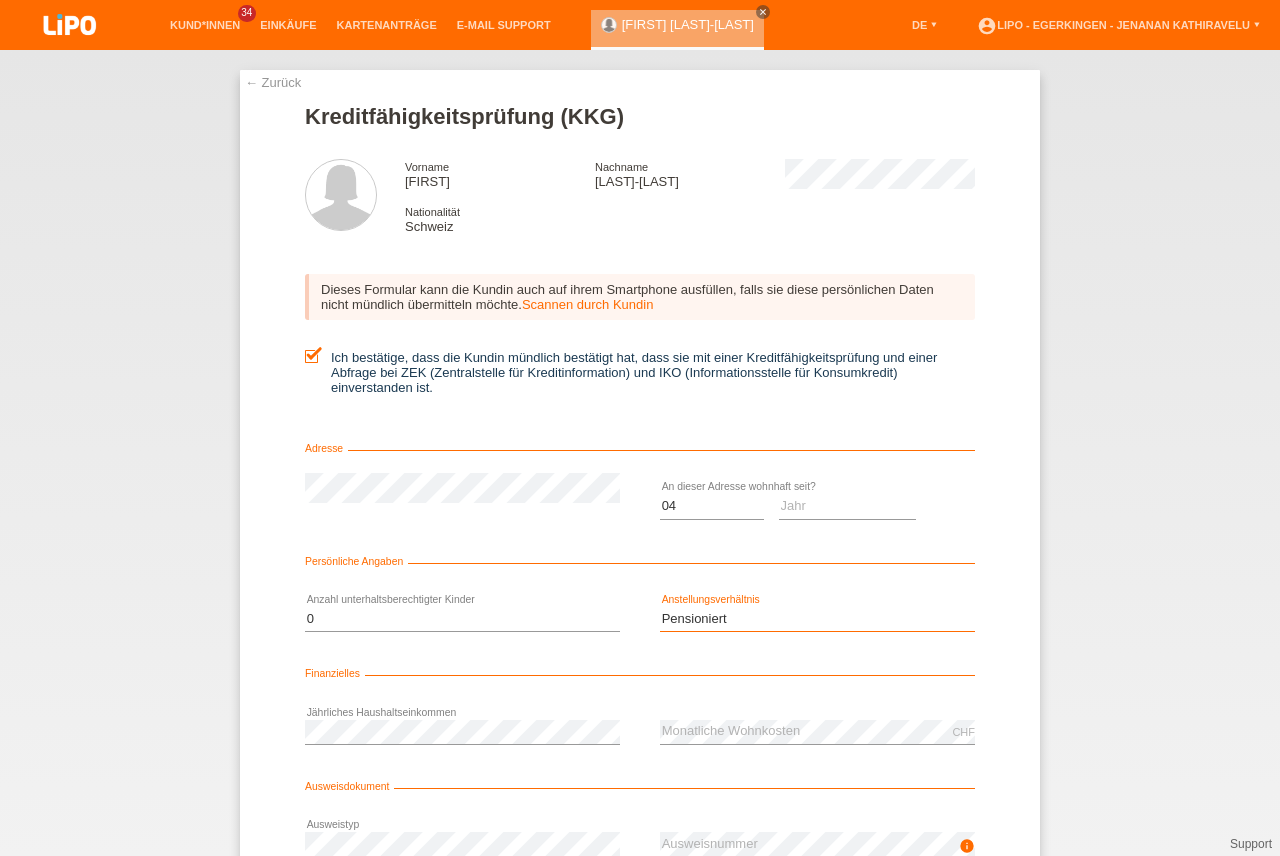 click on "Pensioniert" at bounding box center (0, 0) 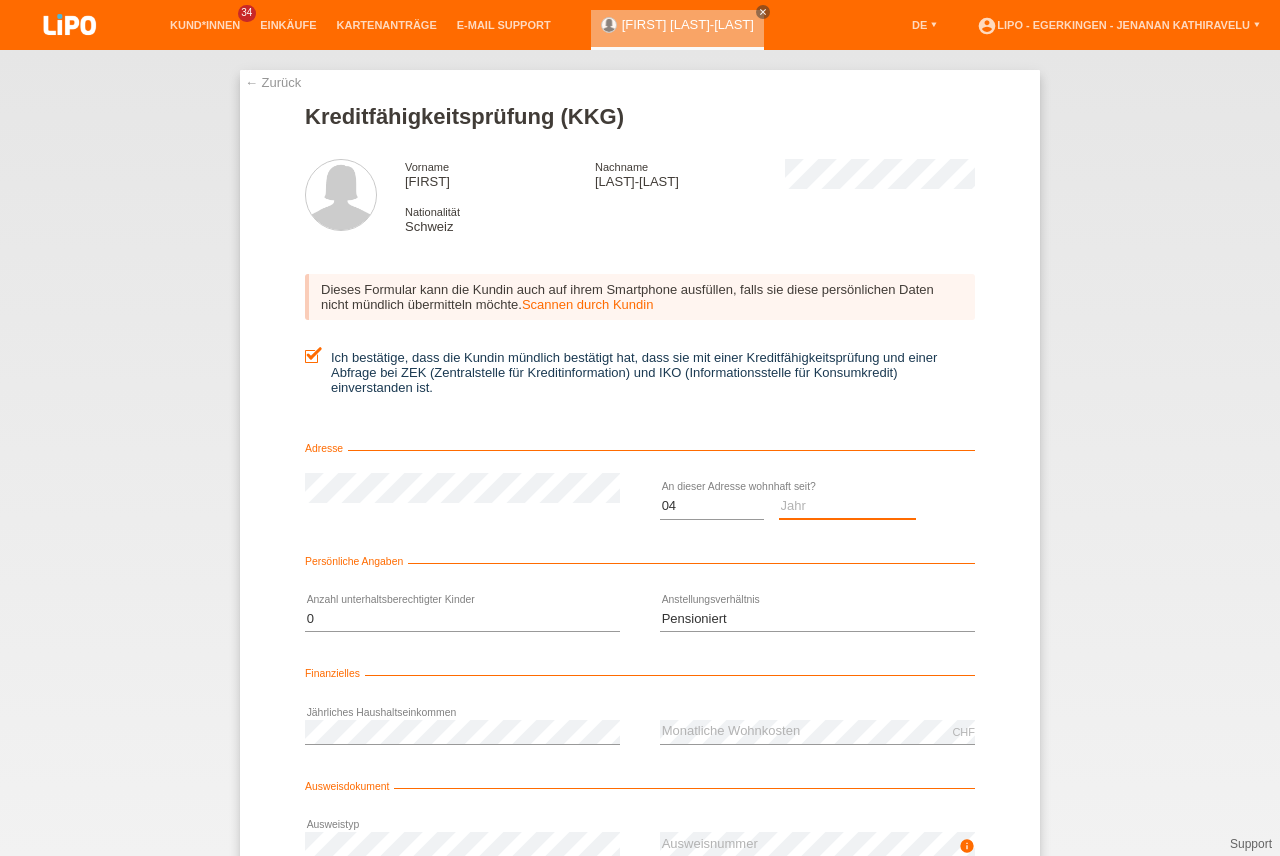 click on "Jahr
2025
2024
2023
2022
2021
2020
2019
2018
2017
2016 2015 2014 2013 2012 2011 2010 2009 2008 2007 2006 2005 2004 2003" at bounding box center (848, 506) 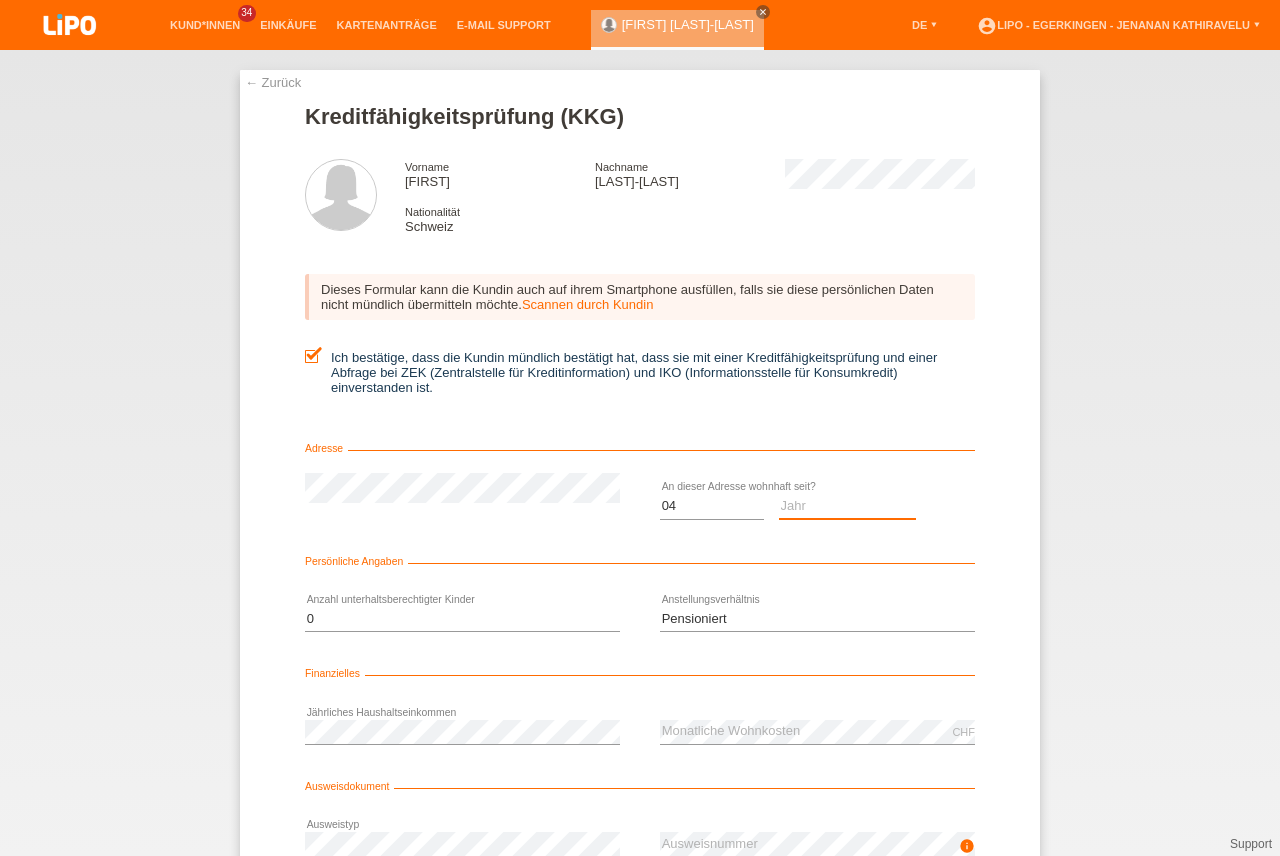 scroll, scrollTop: 0, scrollLeft: 0, axis: both 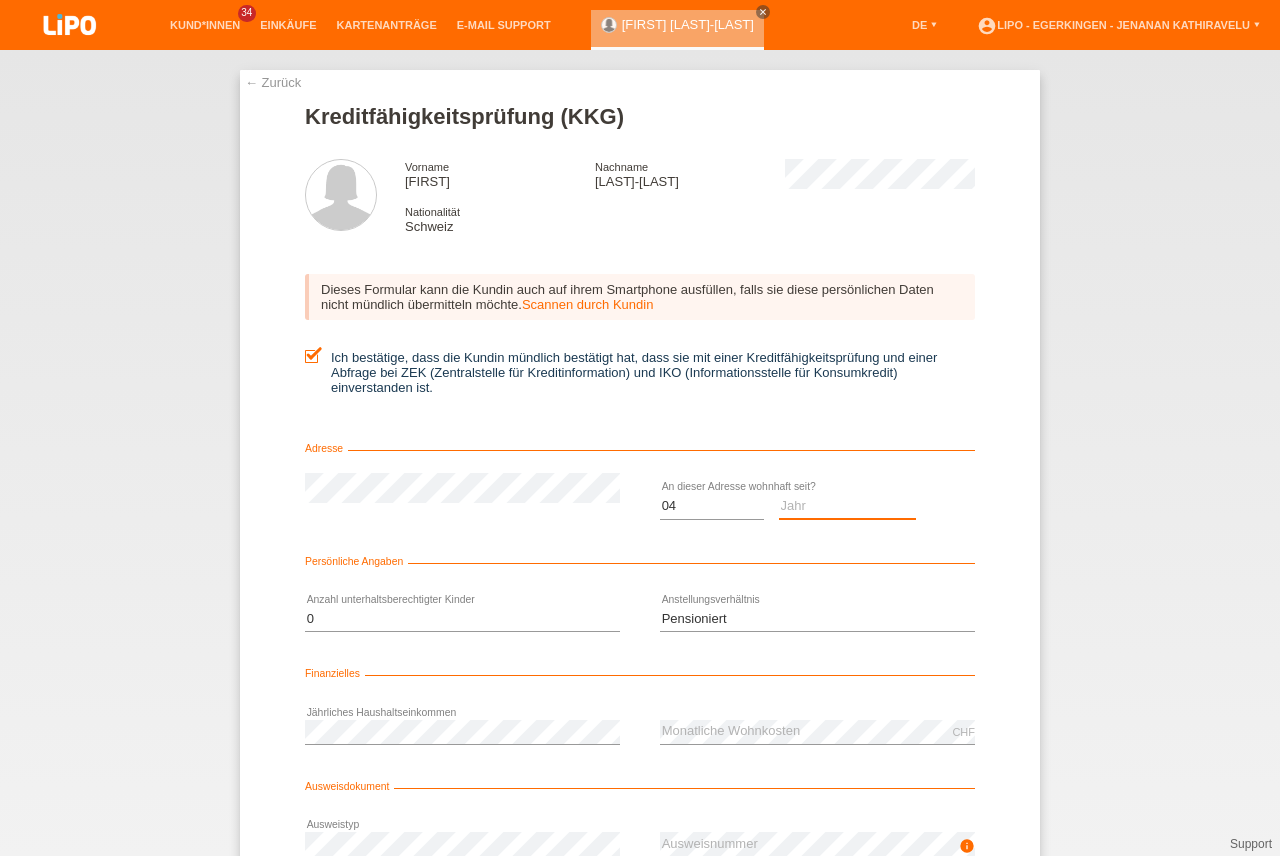 select on "1995" 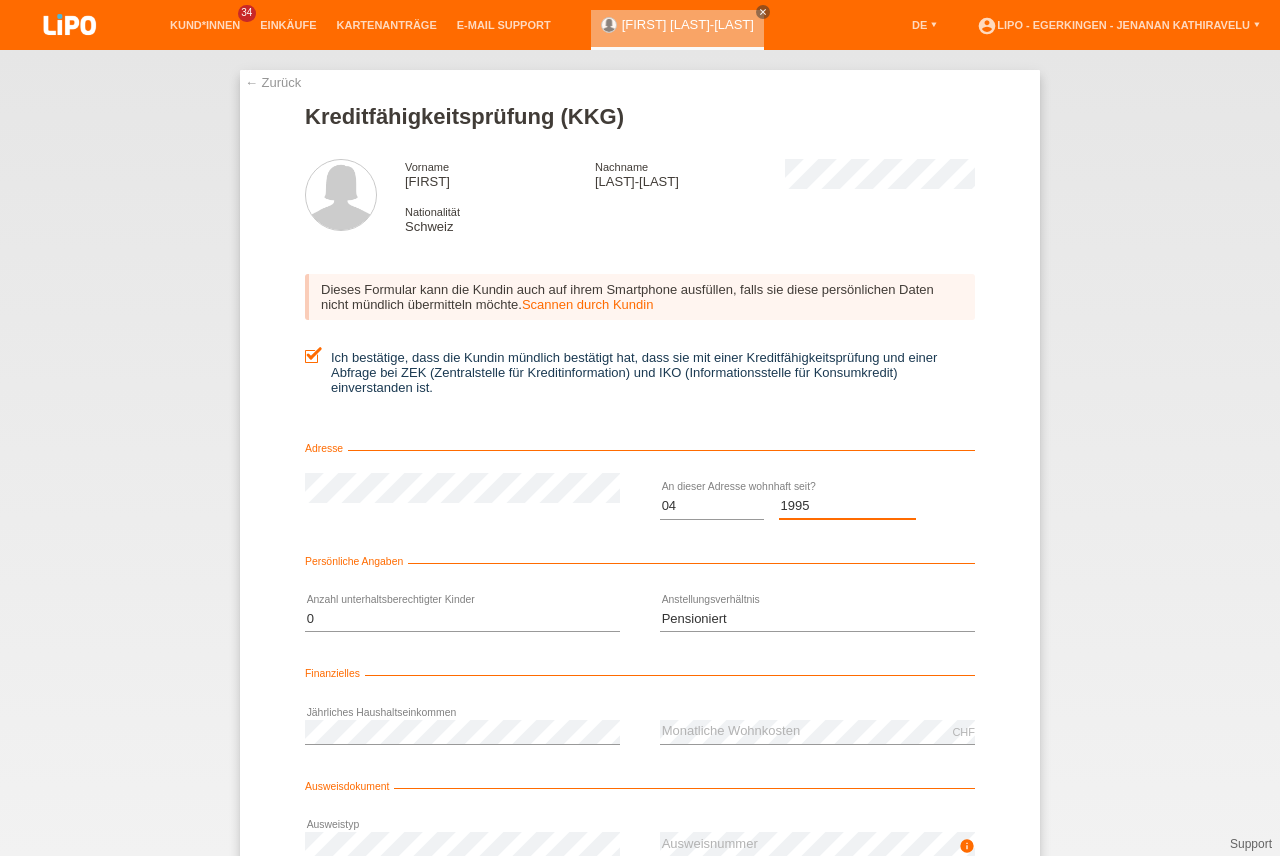 click on "1995" at bounding box center (0, 0) 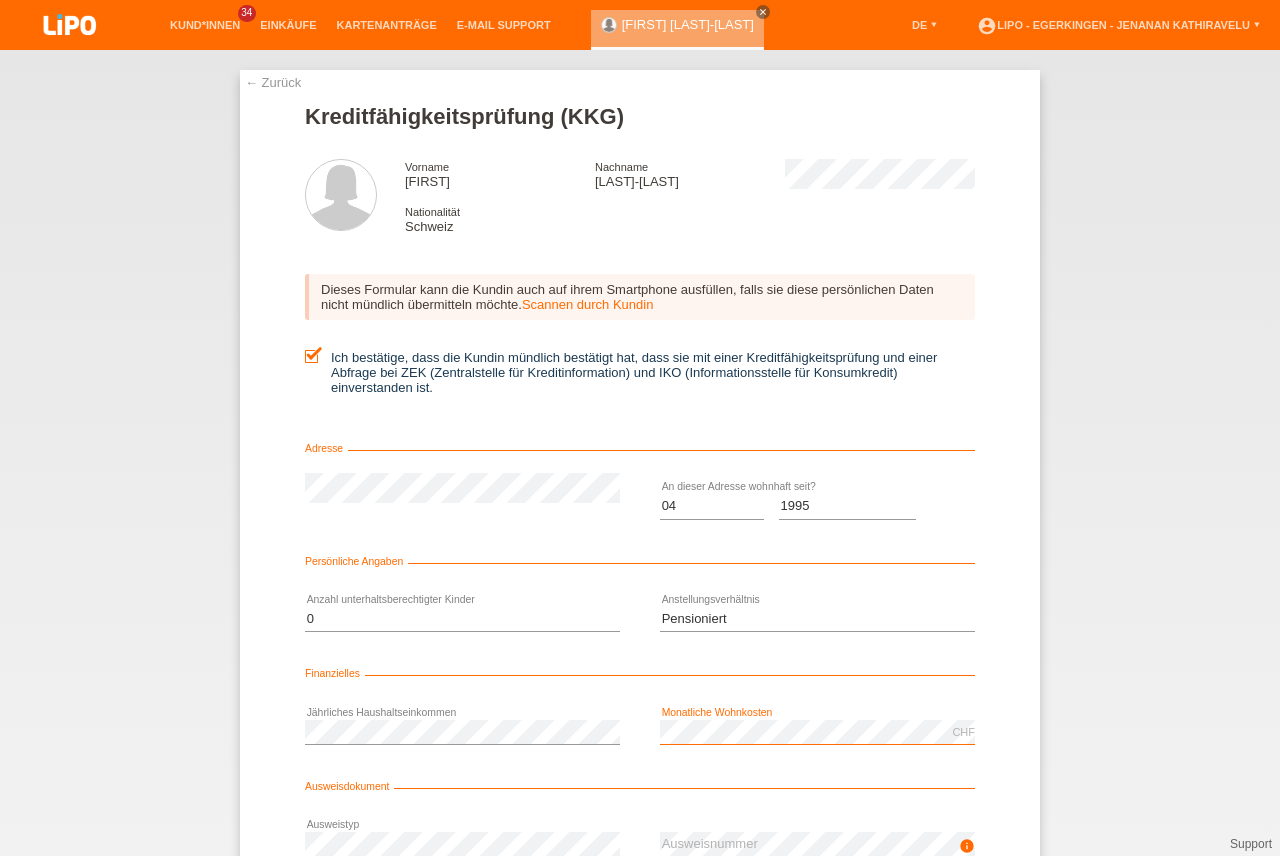 scroll, scrollTop: 90, scrollLeft: 0, axis: vertical 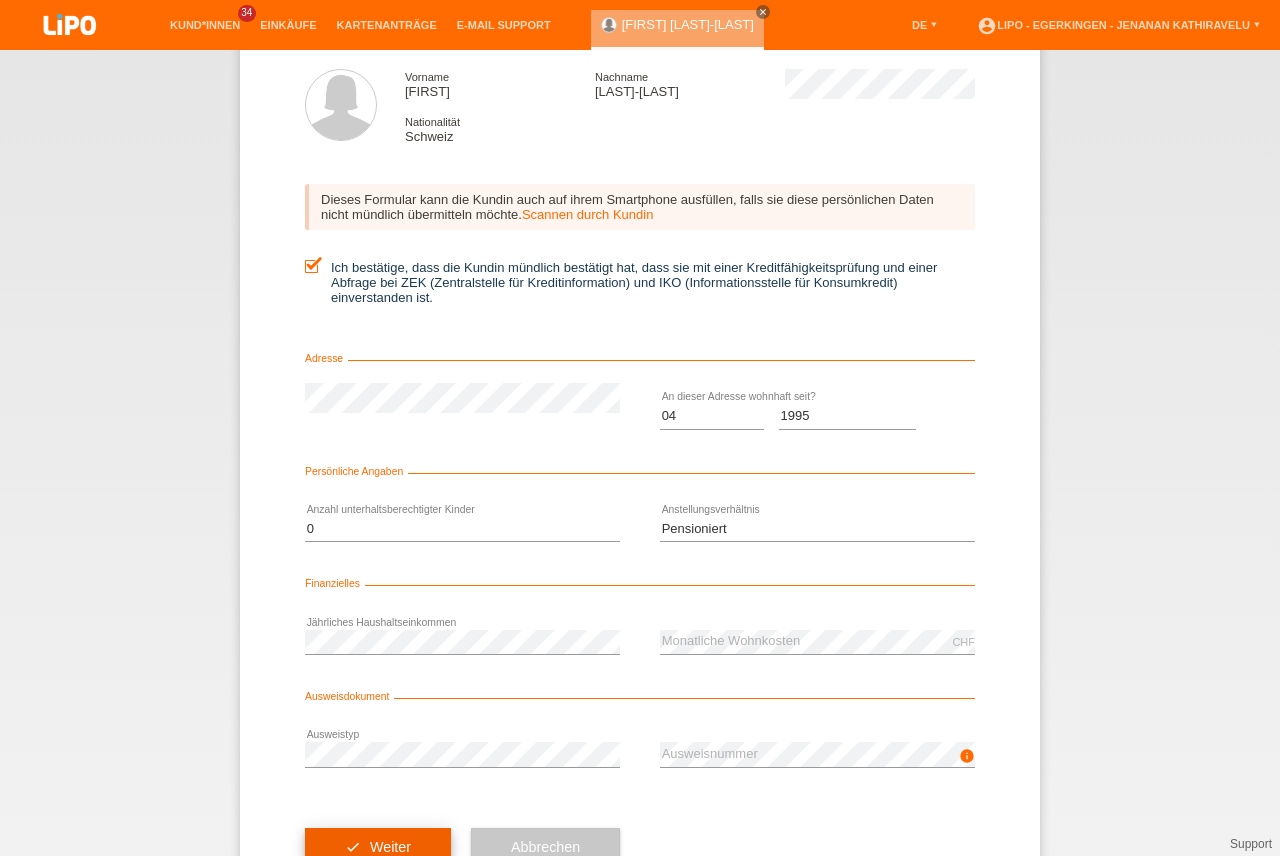 click on "check   Weiter" at bounding box center [378, 847] 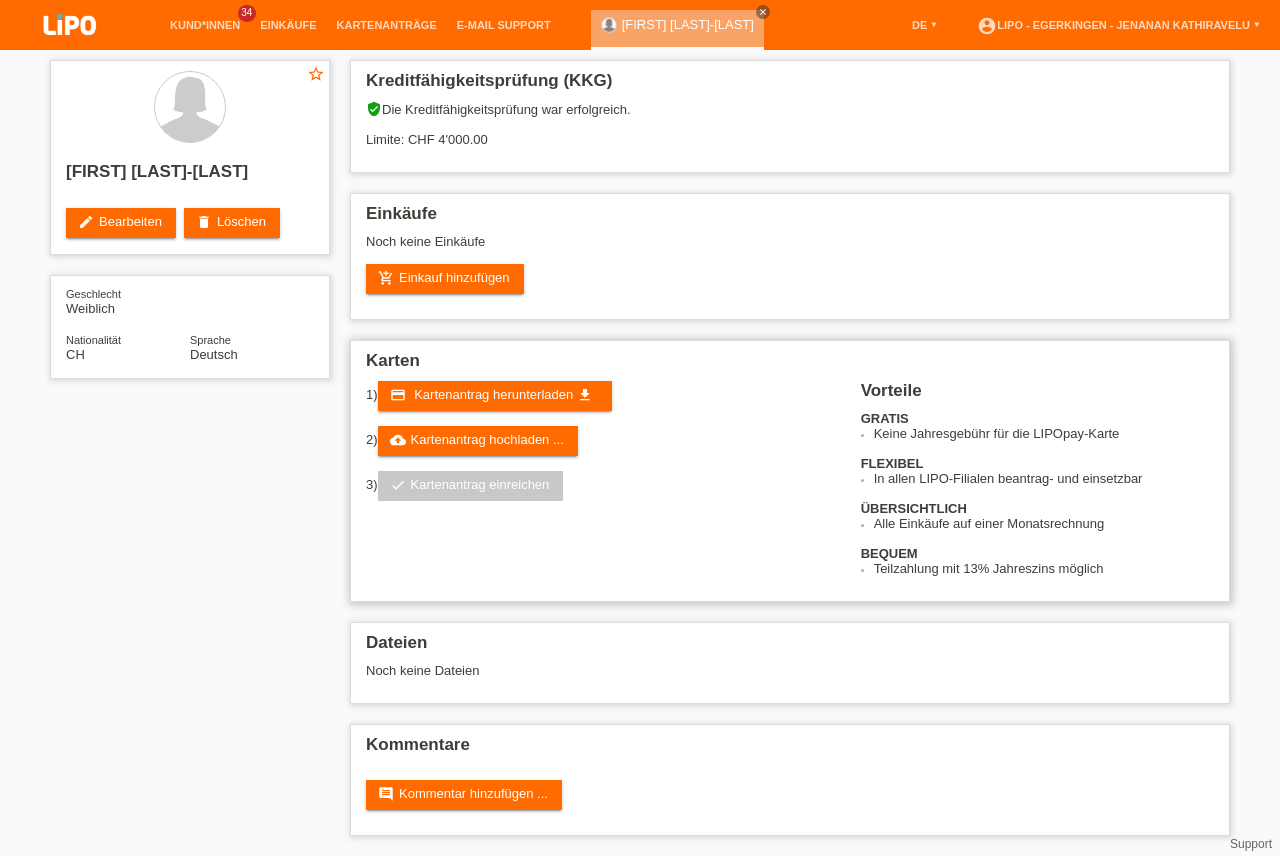 click on "Karten" at bounding box center [790, 366] 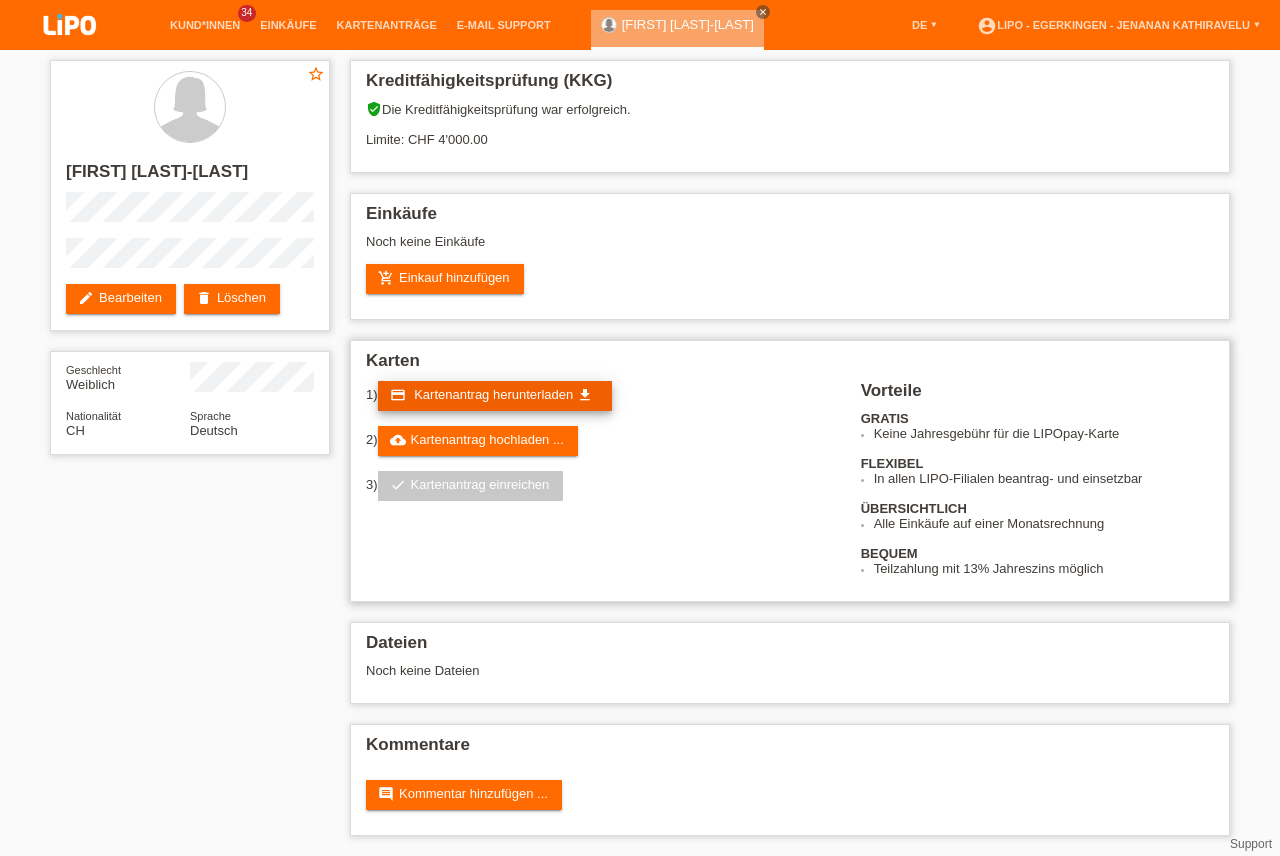click on "Kartenantrag herunterladen" at bounding box center (493, 394) 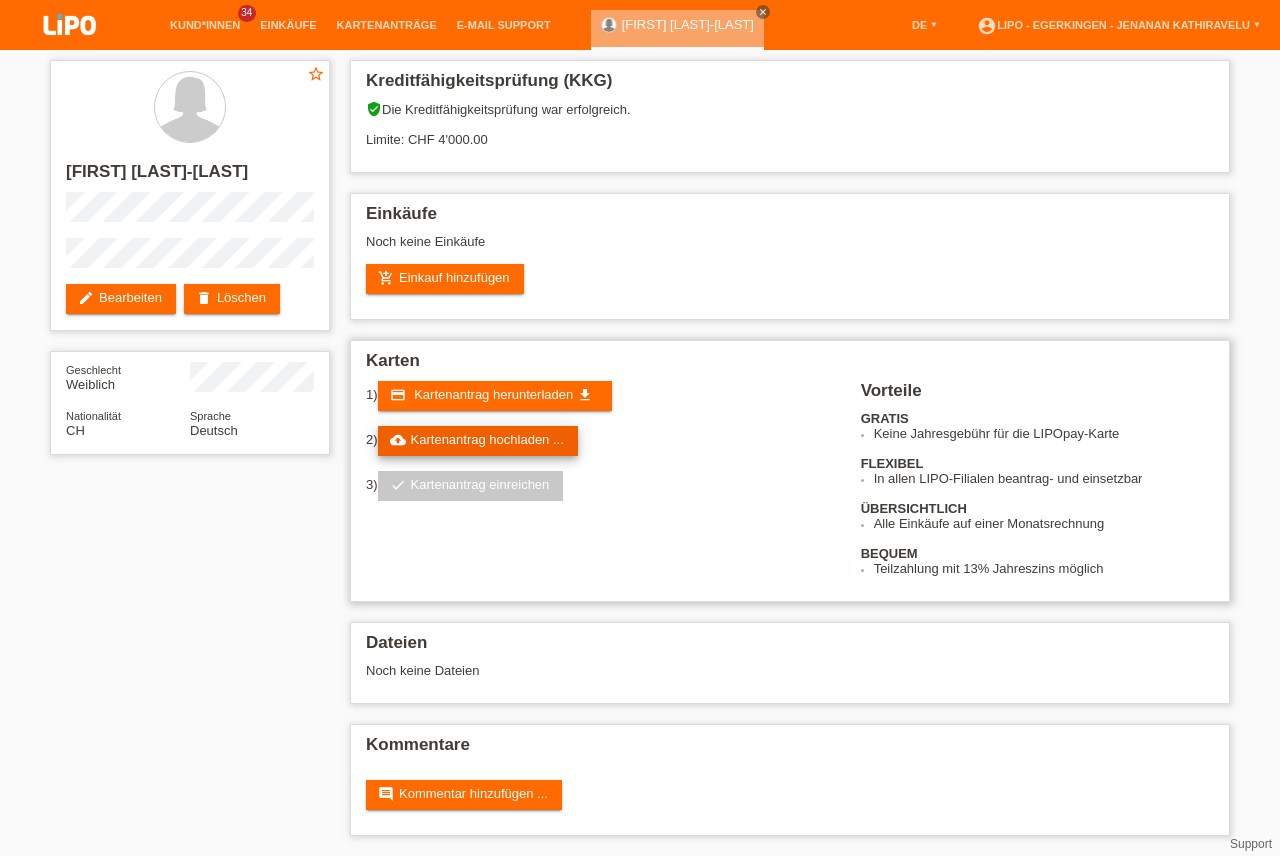 click on "Dateien" at bounding box center (790, 648) 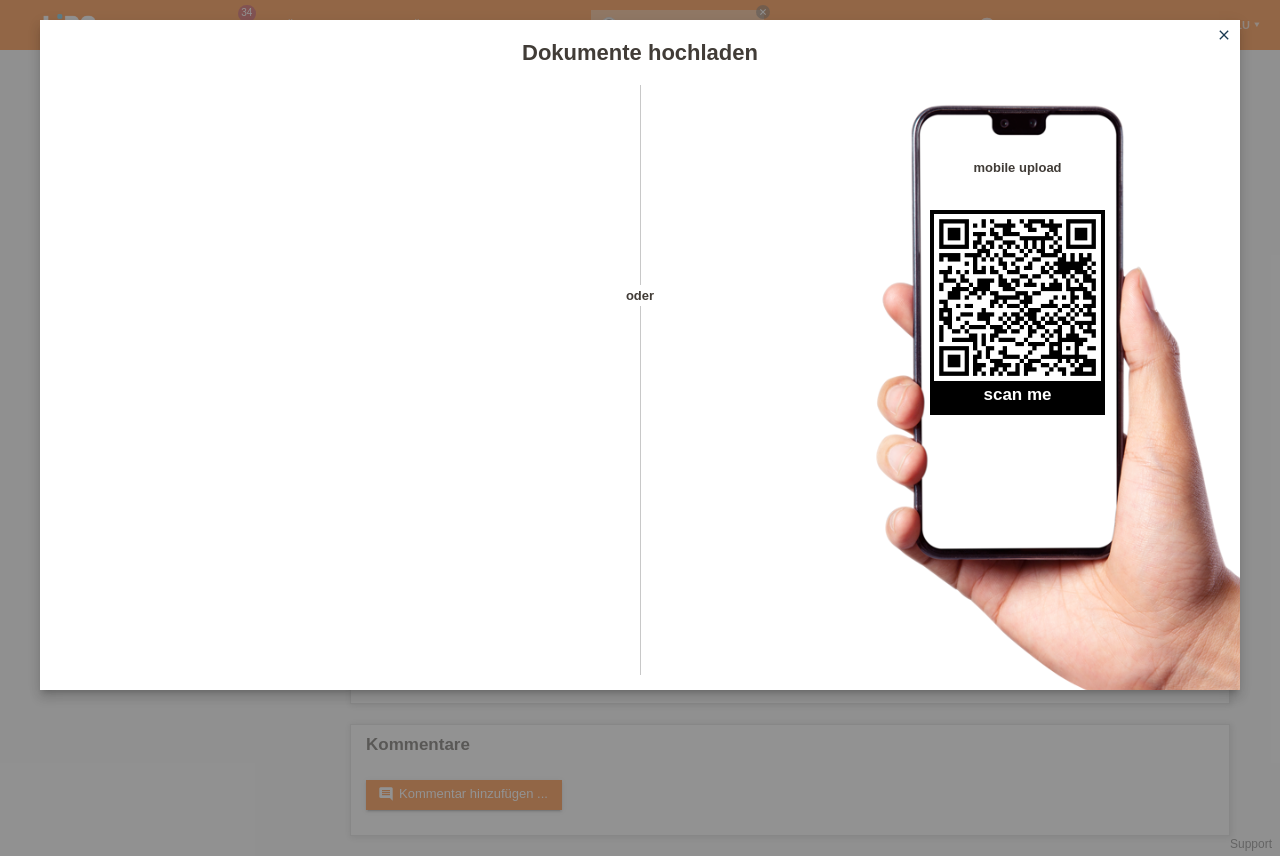 click on "close" at bounding box center [1224, 35] 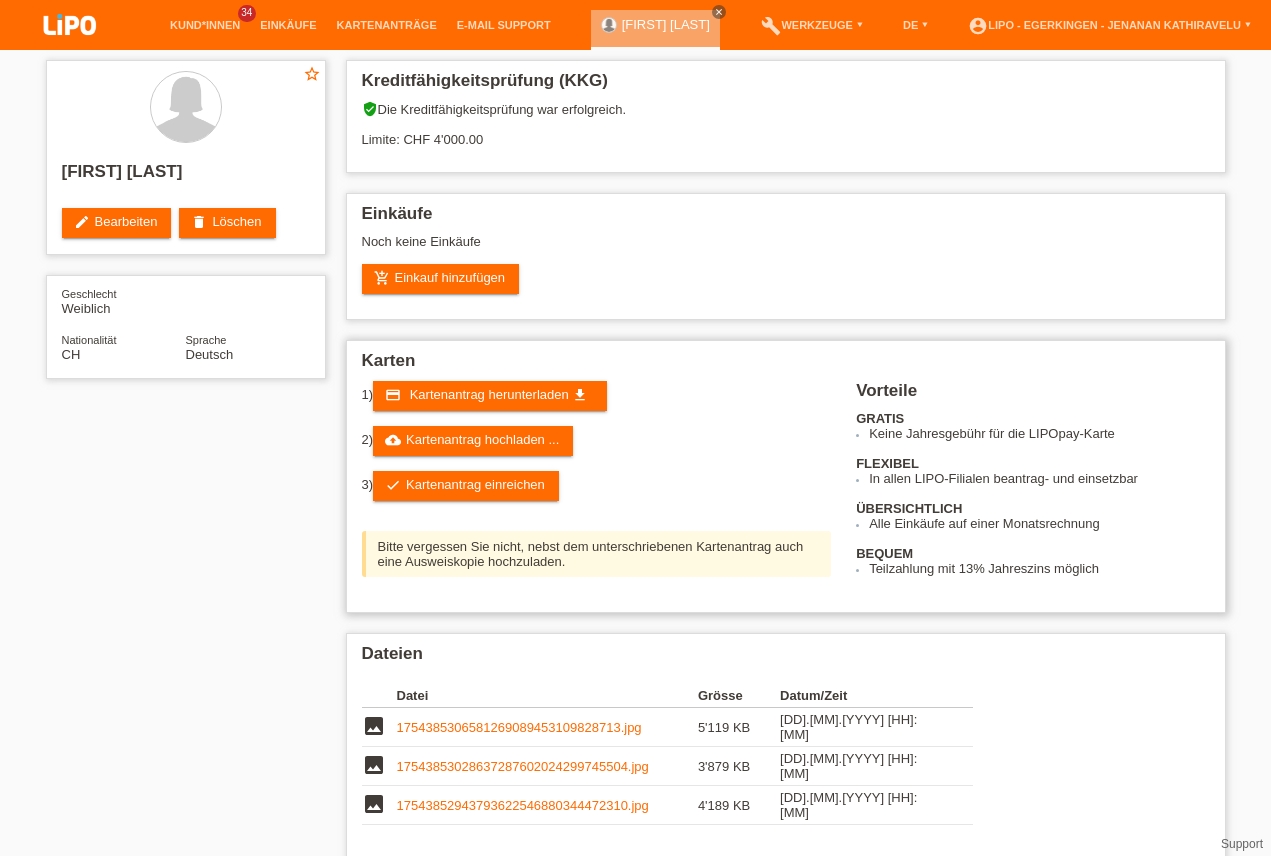 scroll, scrollTop: 0, scrollLeft: 0, axis: both 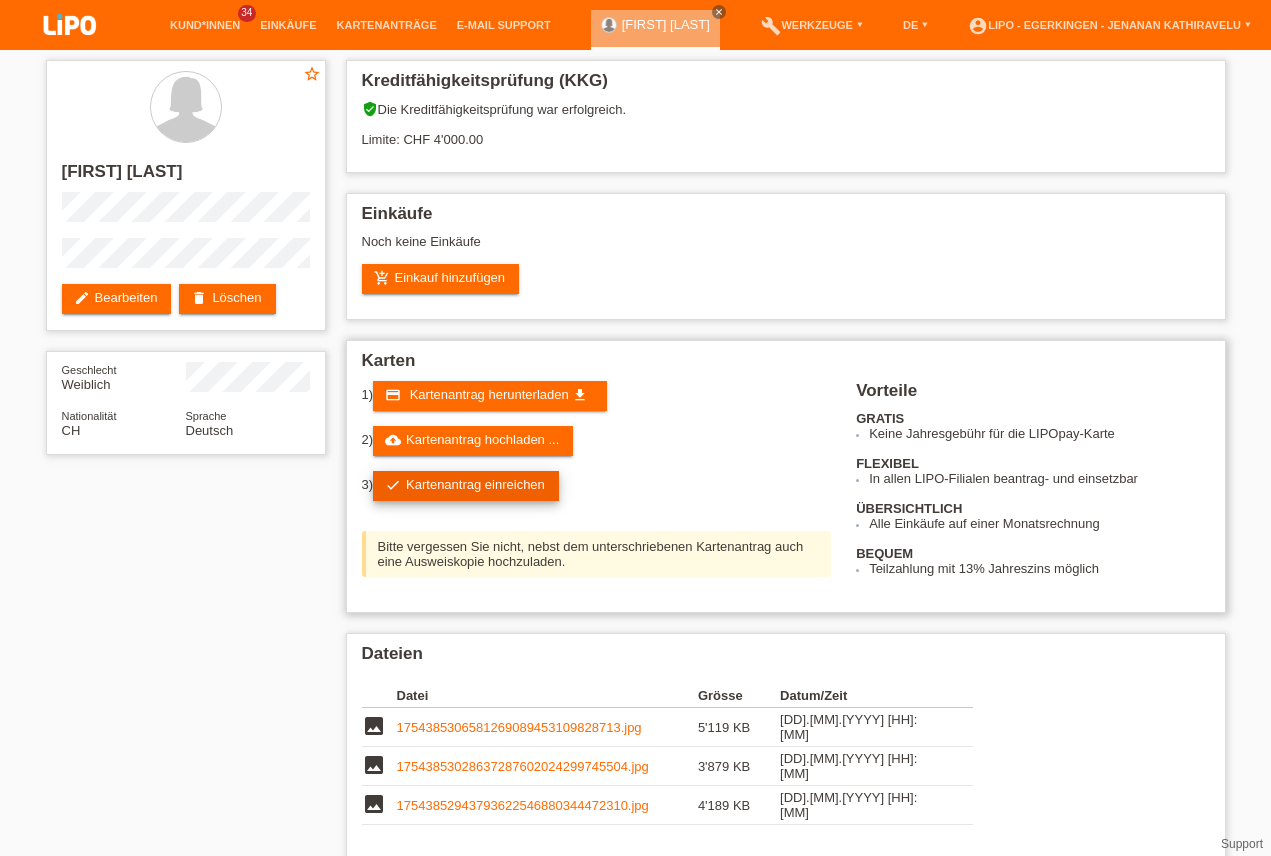 click on "check  Kartenantrag einreichen" at bounding box center (466, 486) 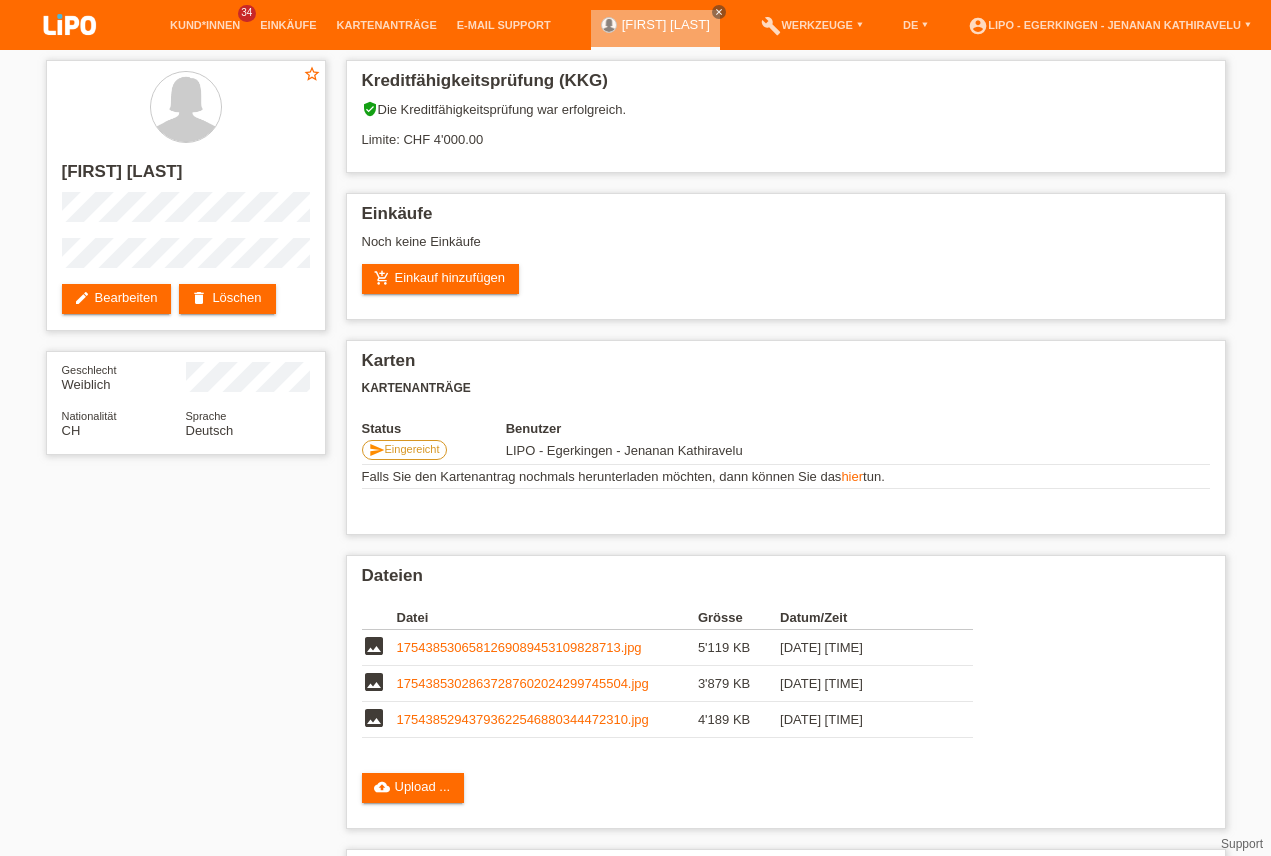 scroll, scrollTop: 57, scrollLeft: 0, axis: vertical 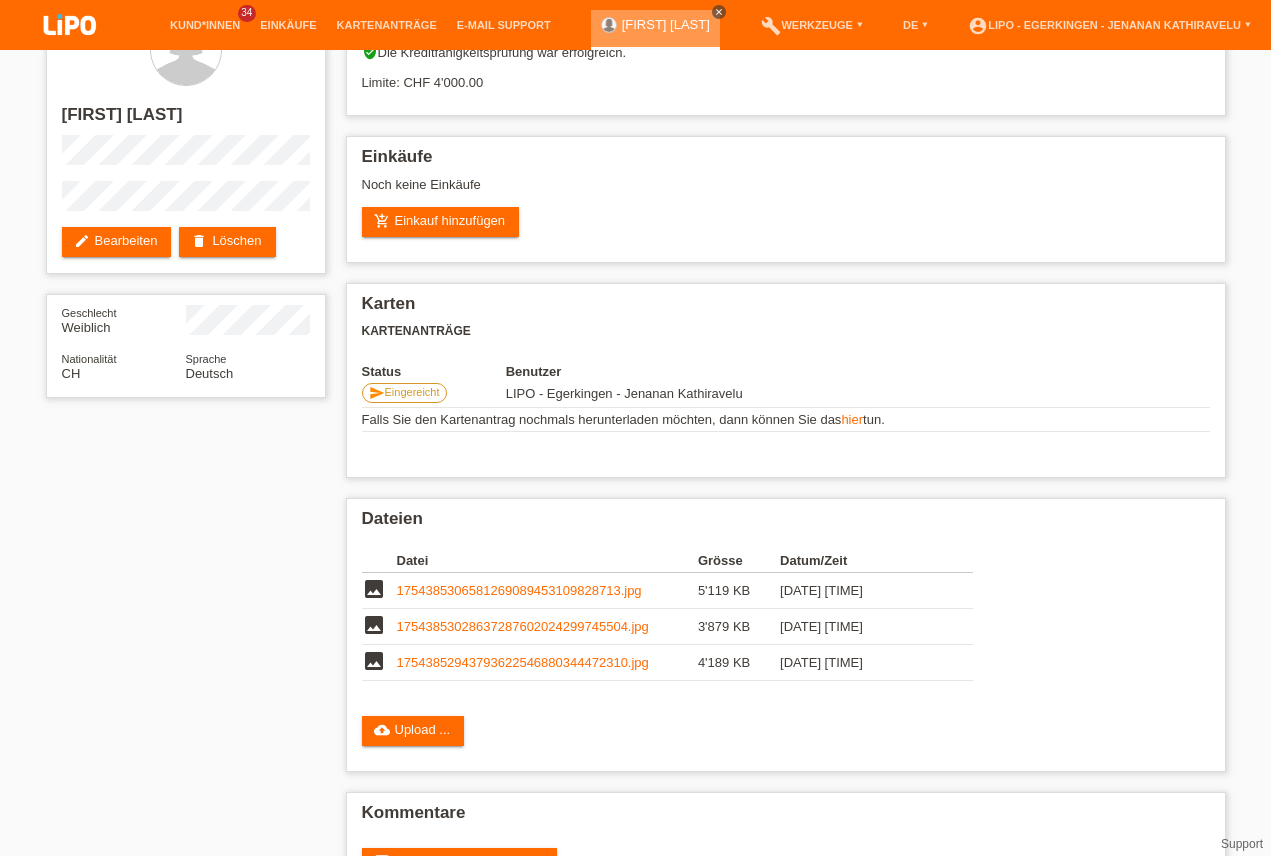 click on "close" at bounding box center (719, 12) 